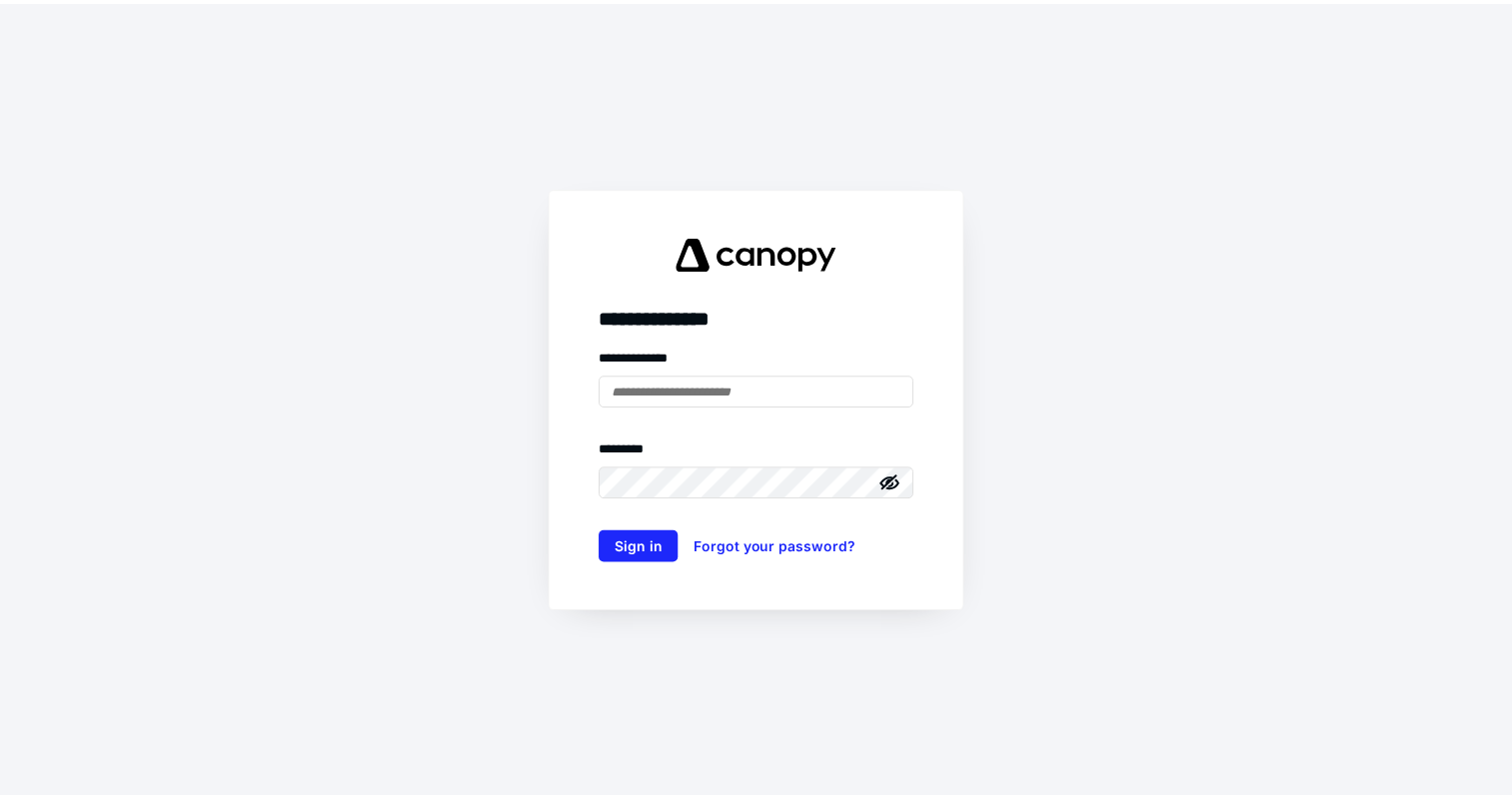 scroll, scrollTop: 0, scrollLeft: 0, axis: both 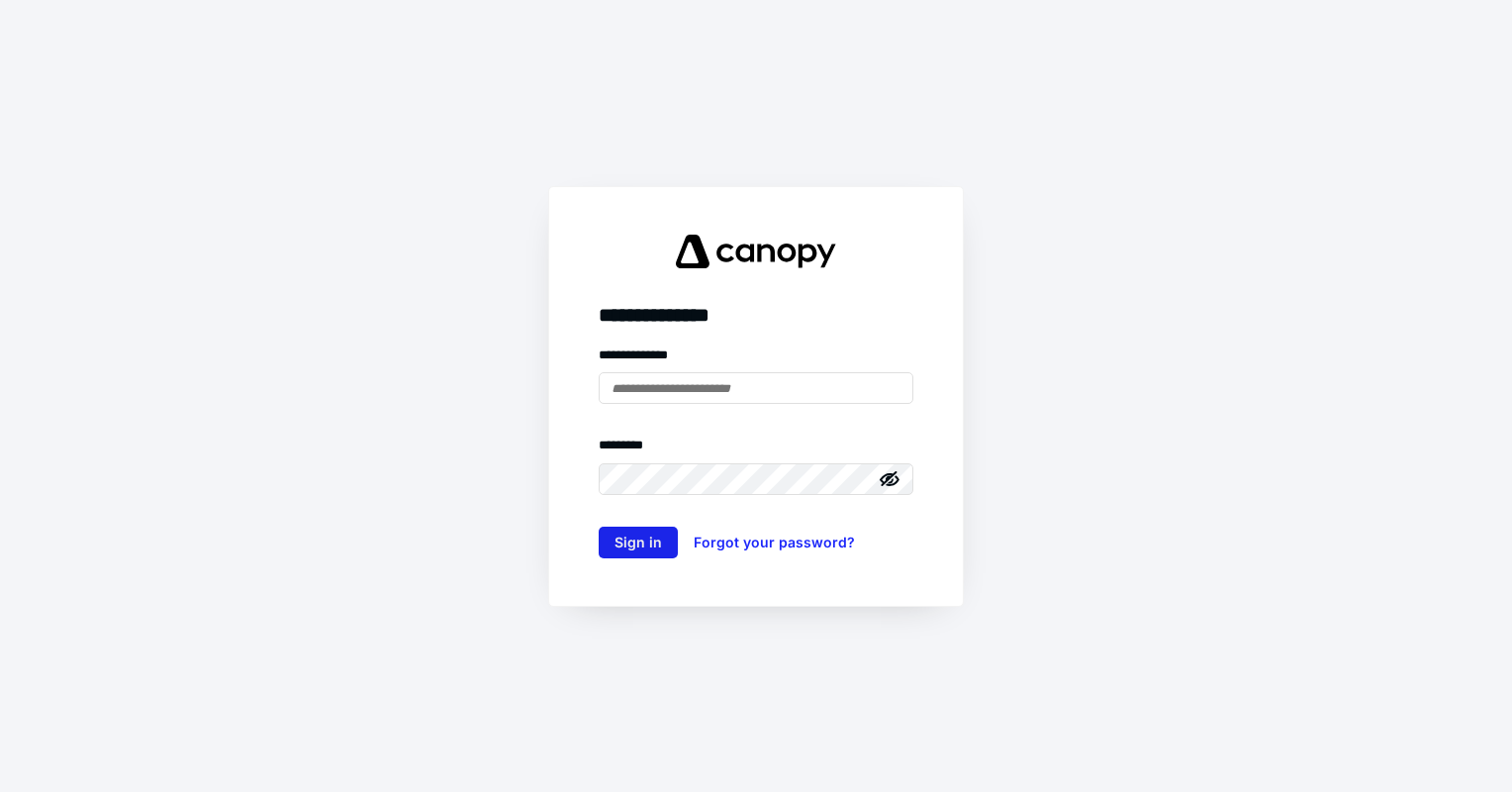 type on "**********" 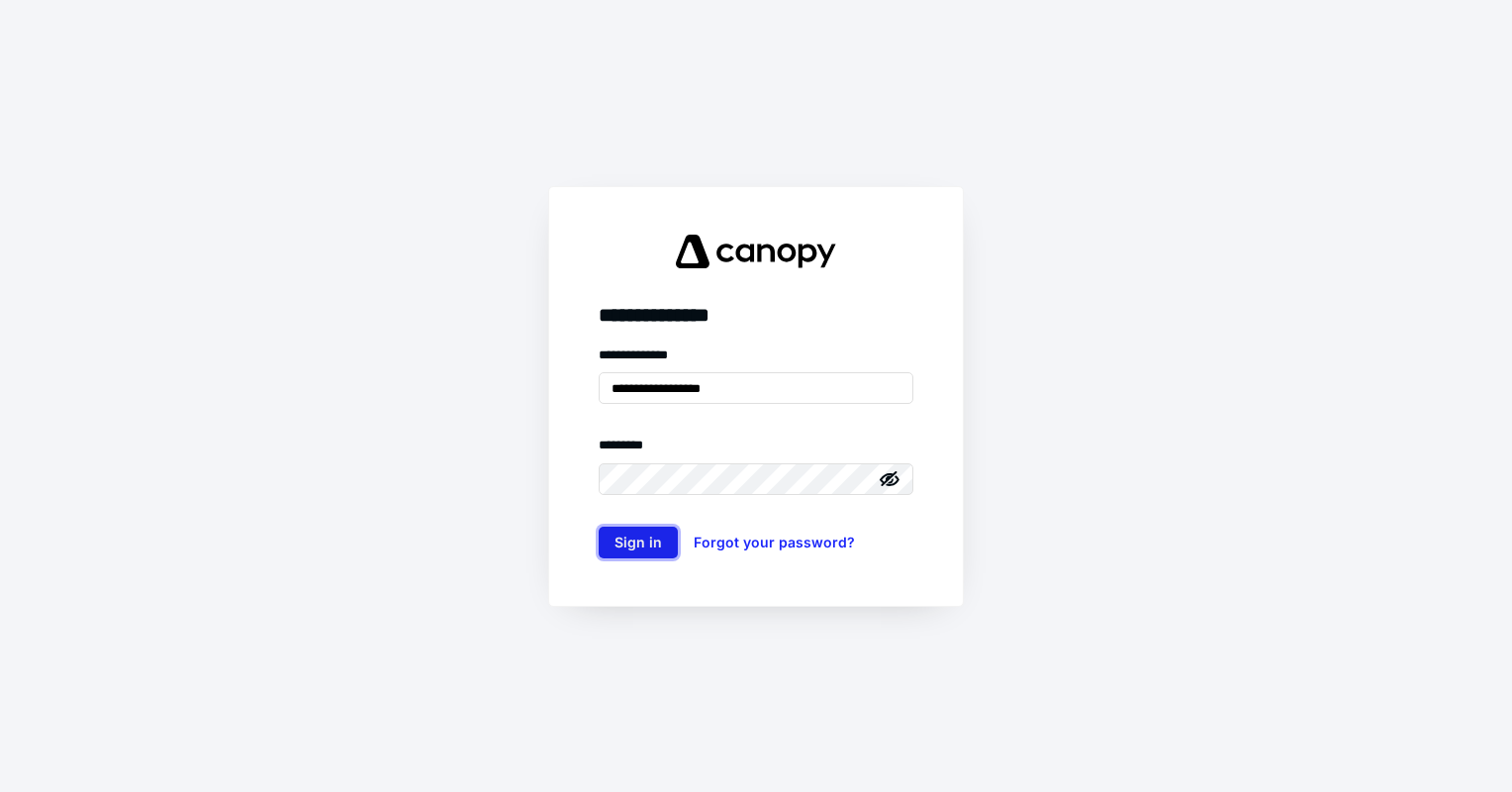 click on "Sign in" at bounding box center (638, 543) 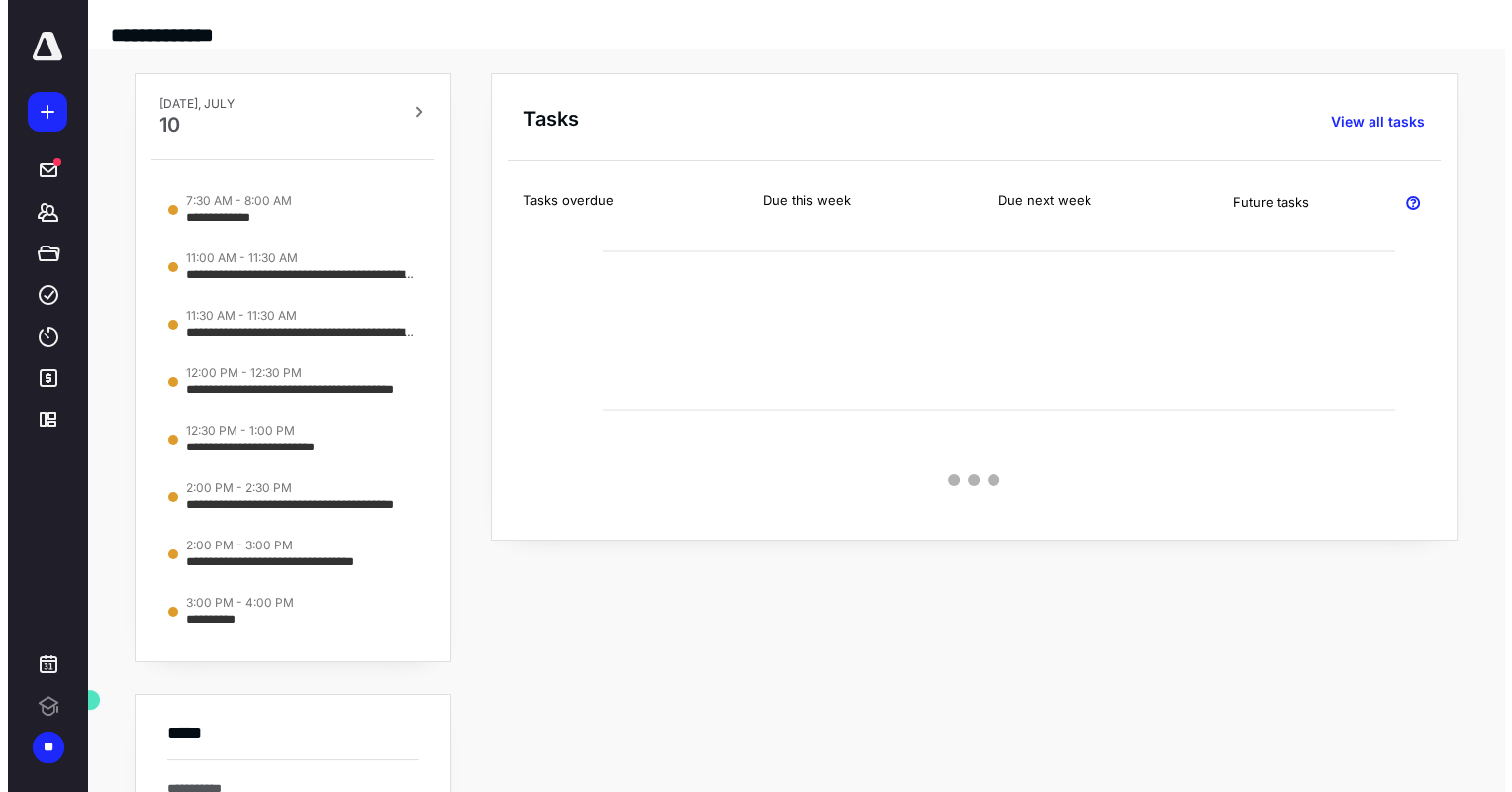 scroll, scrollTop: 0, scrollLeft: 0, axis: both 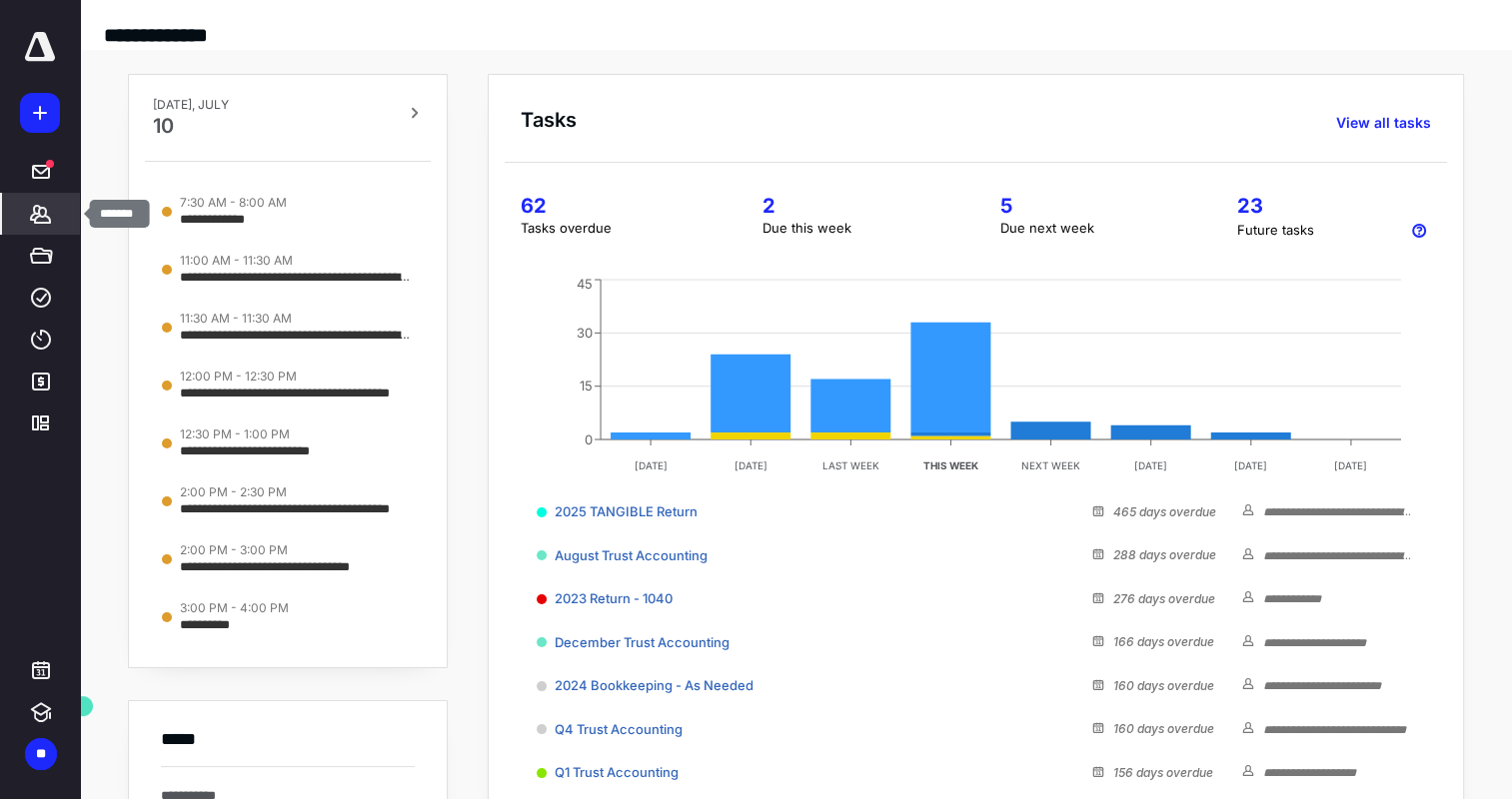 click 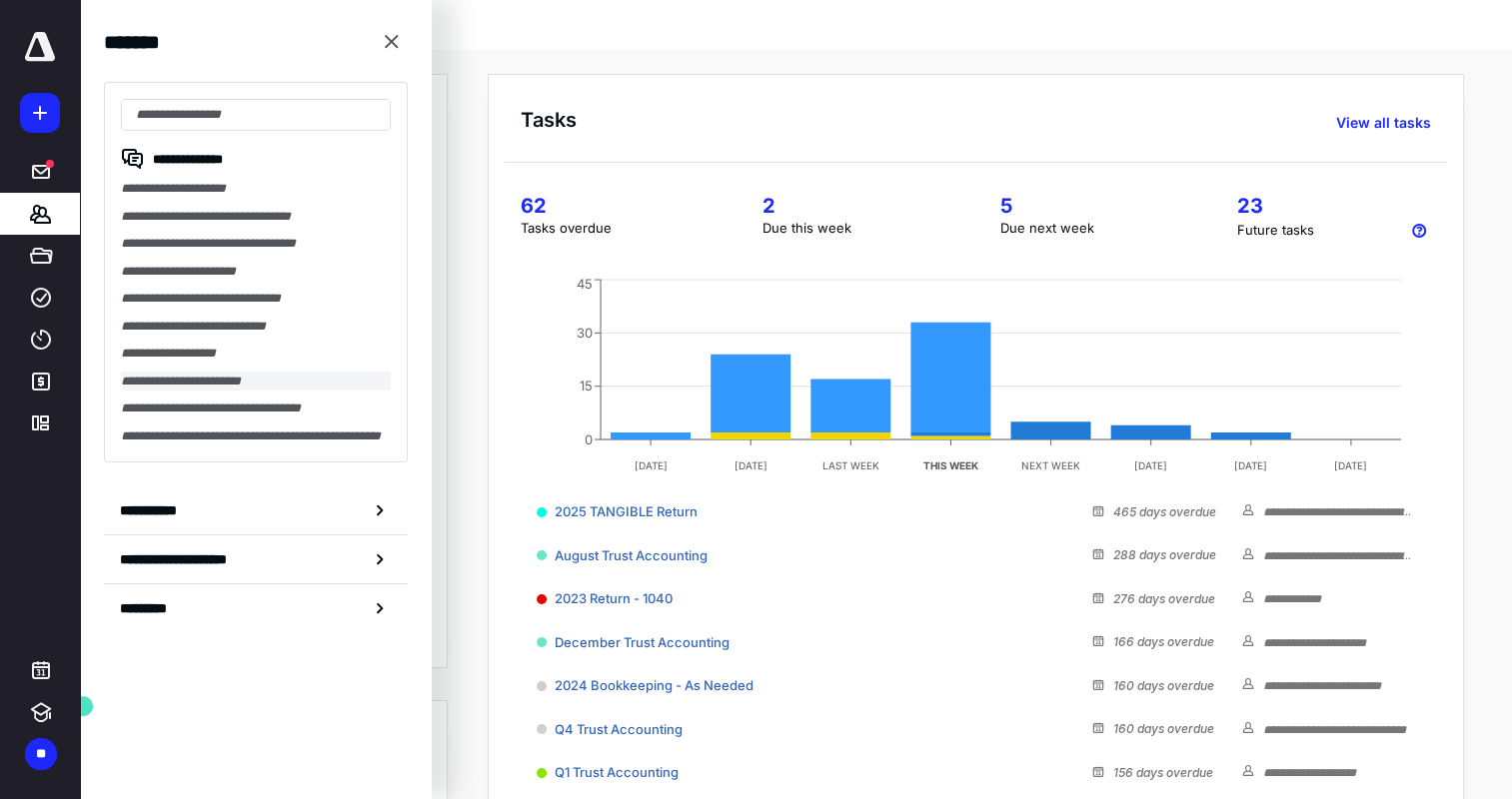 click on "**********" at bounding box center (256, 382) 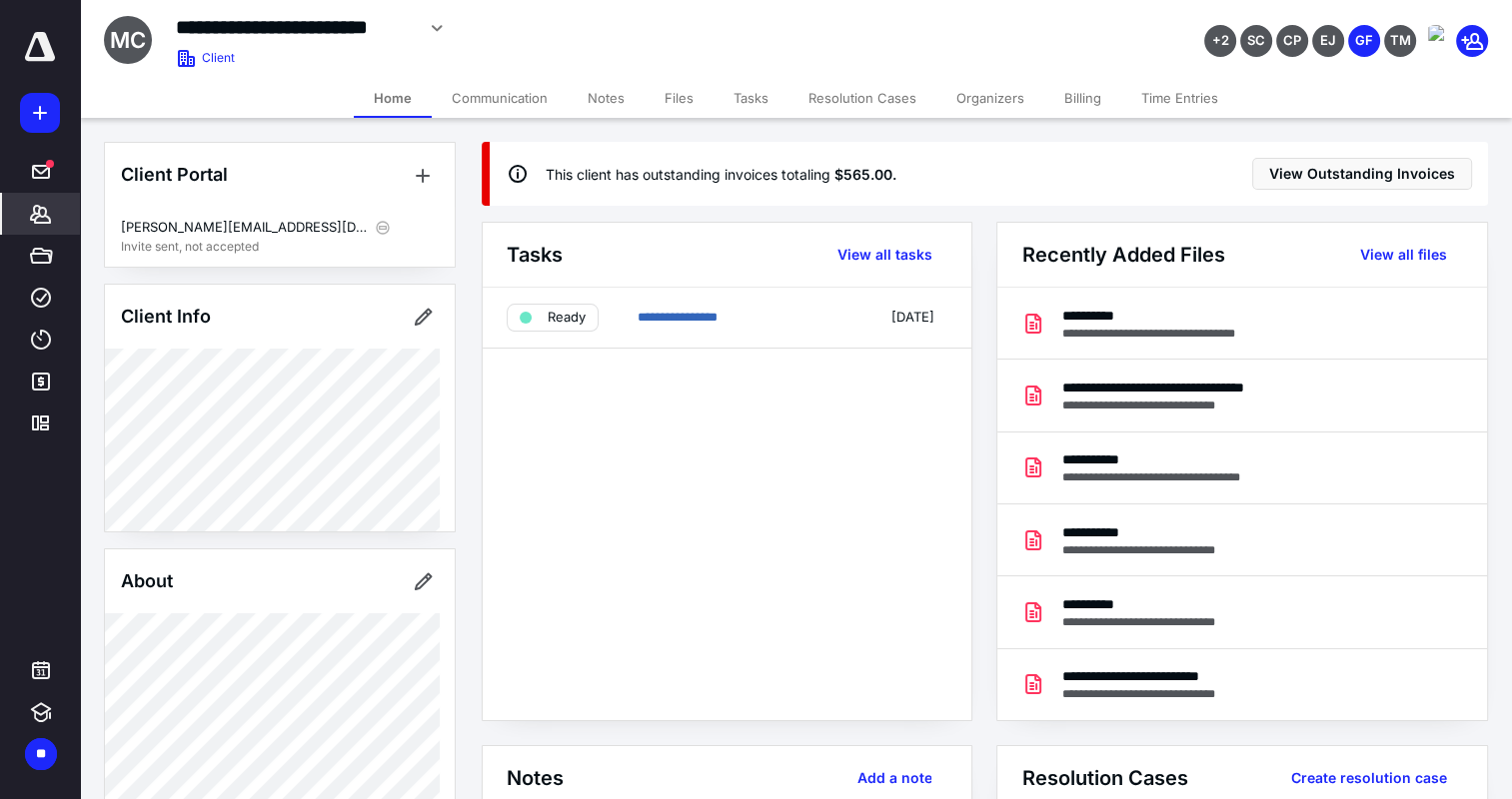 click on "Files" at bounding box center [679, 98] 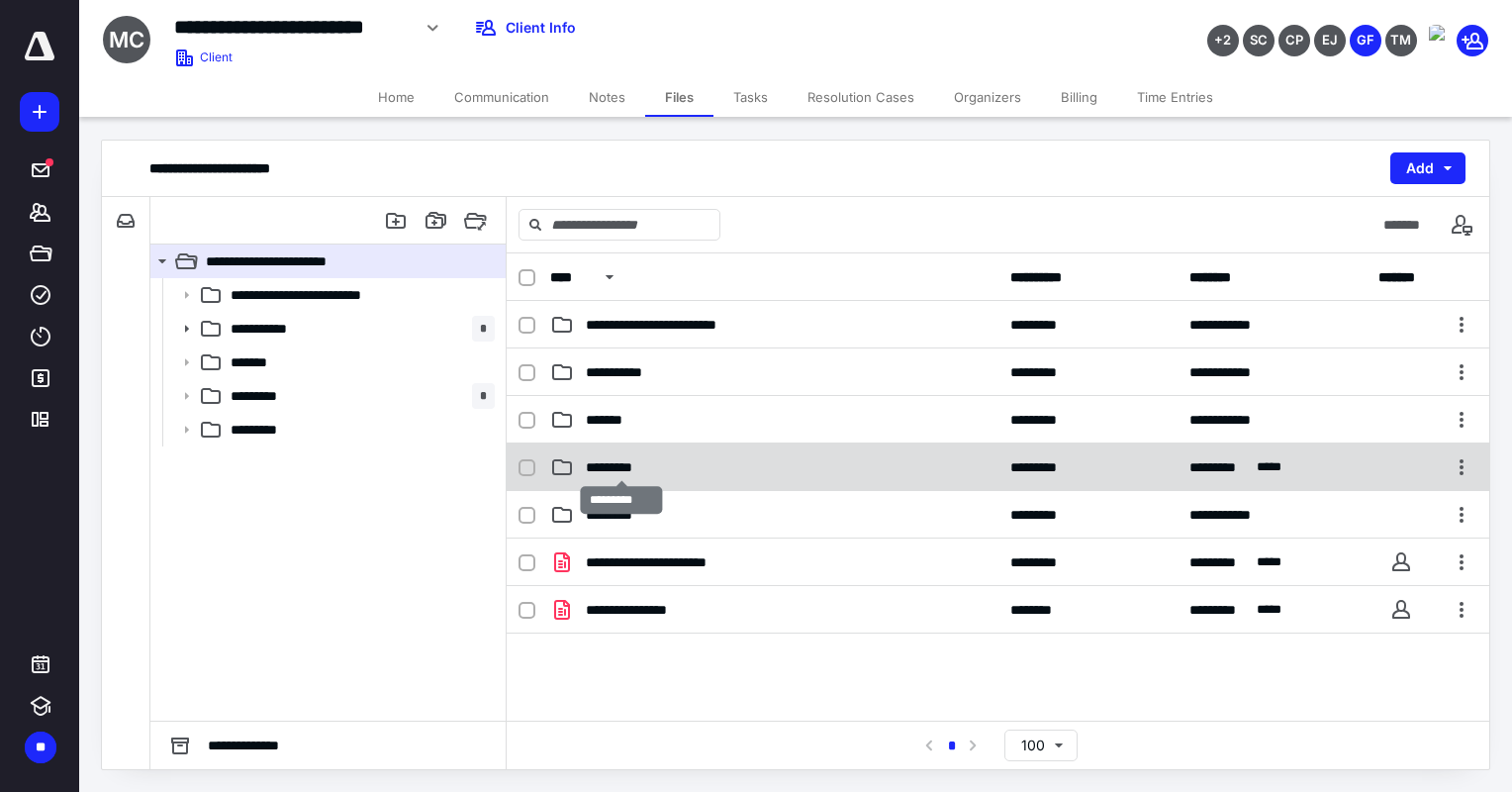 click on "*********" at bounding box center [621, 467] 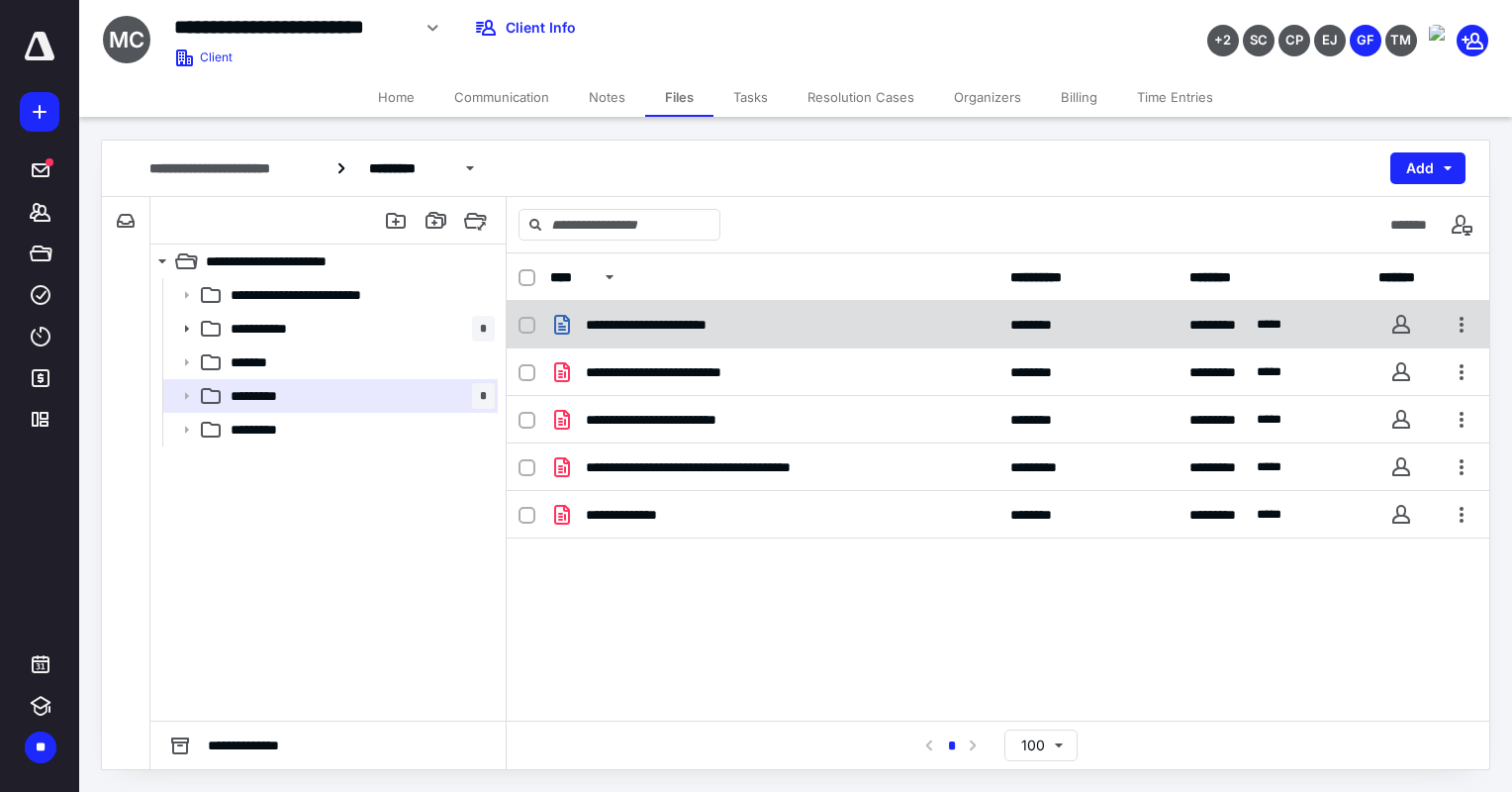 click on "**********" at bounding box center (669, 325) 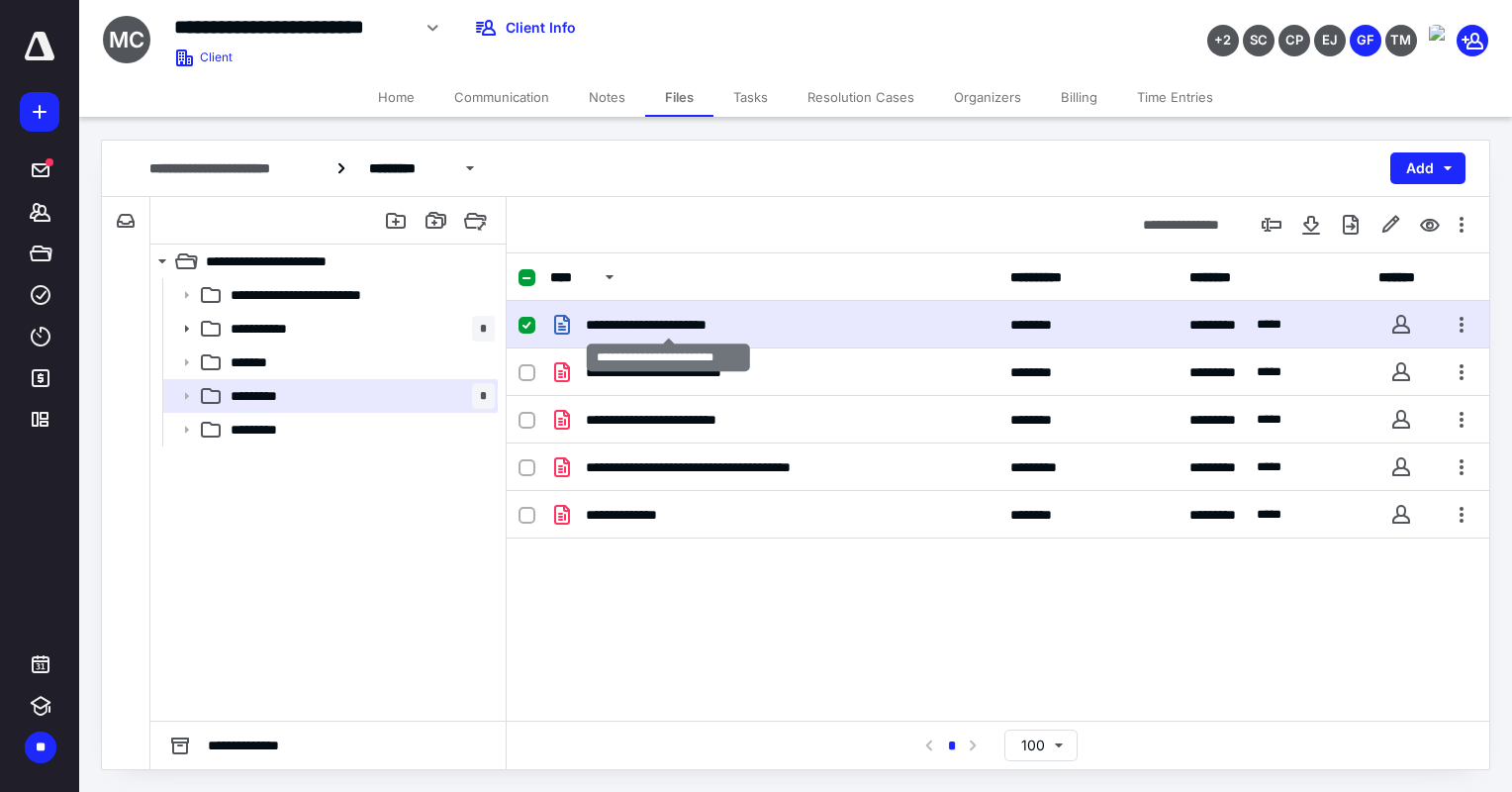 click on "**********" at bounding box center [669, 325] 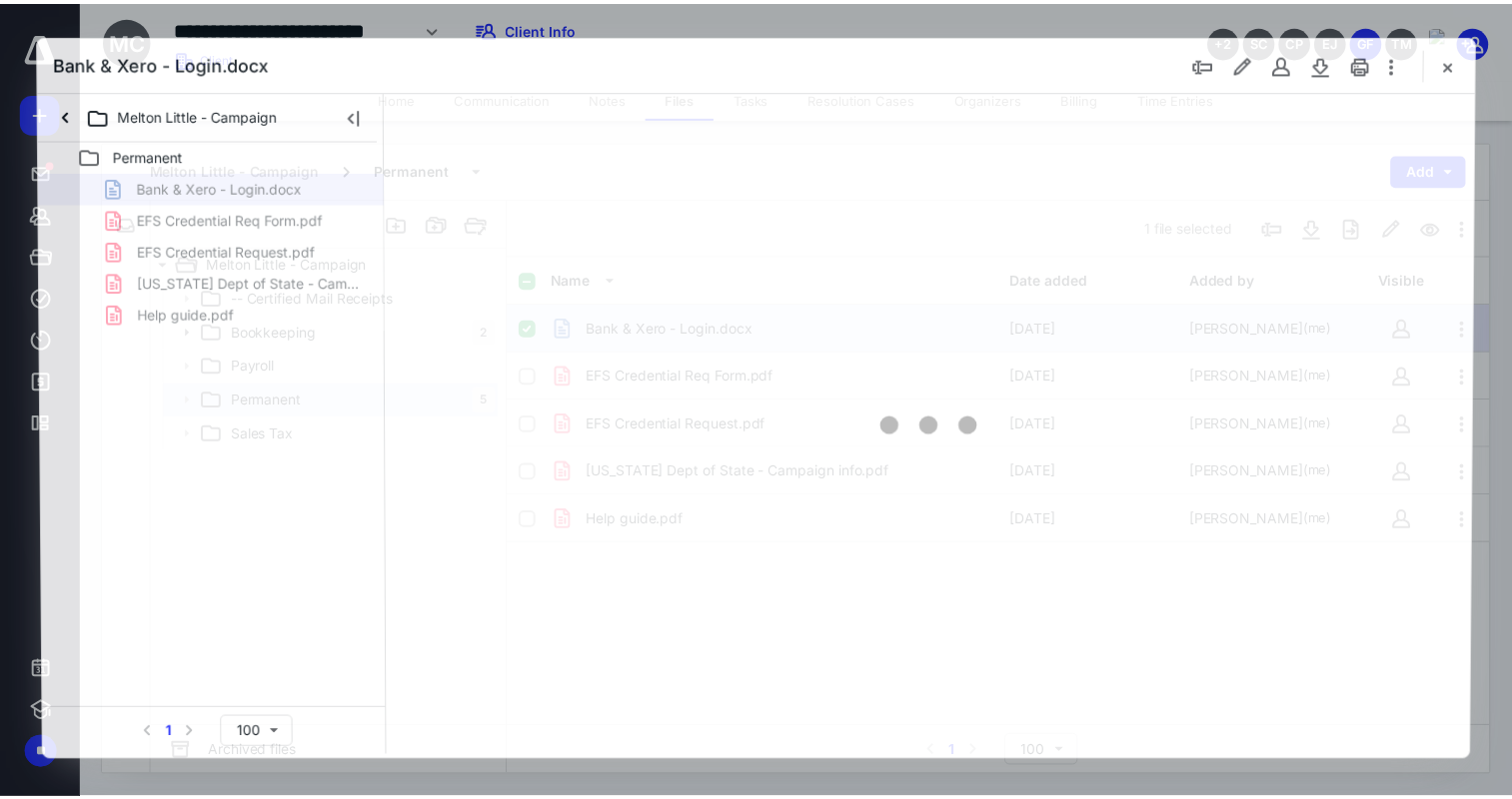 scroll, scrollTop: 0, scrollLeft: 0, axis: both 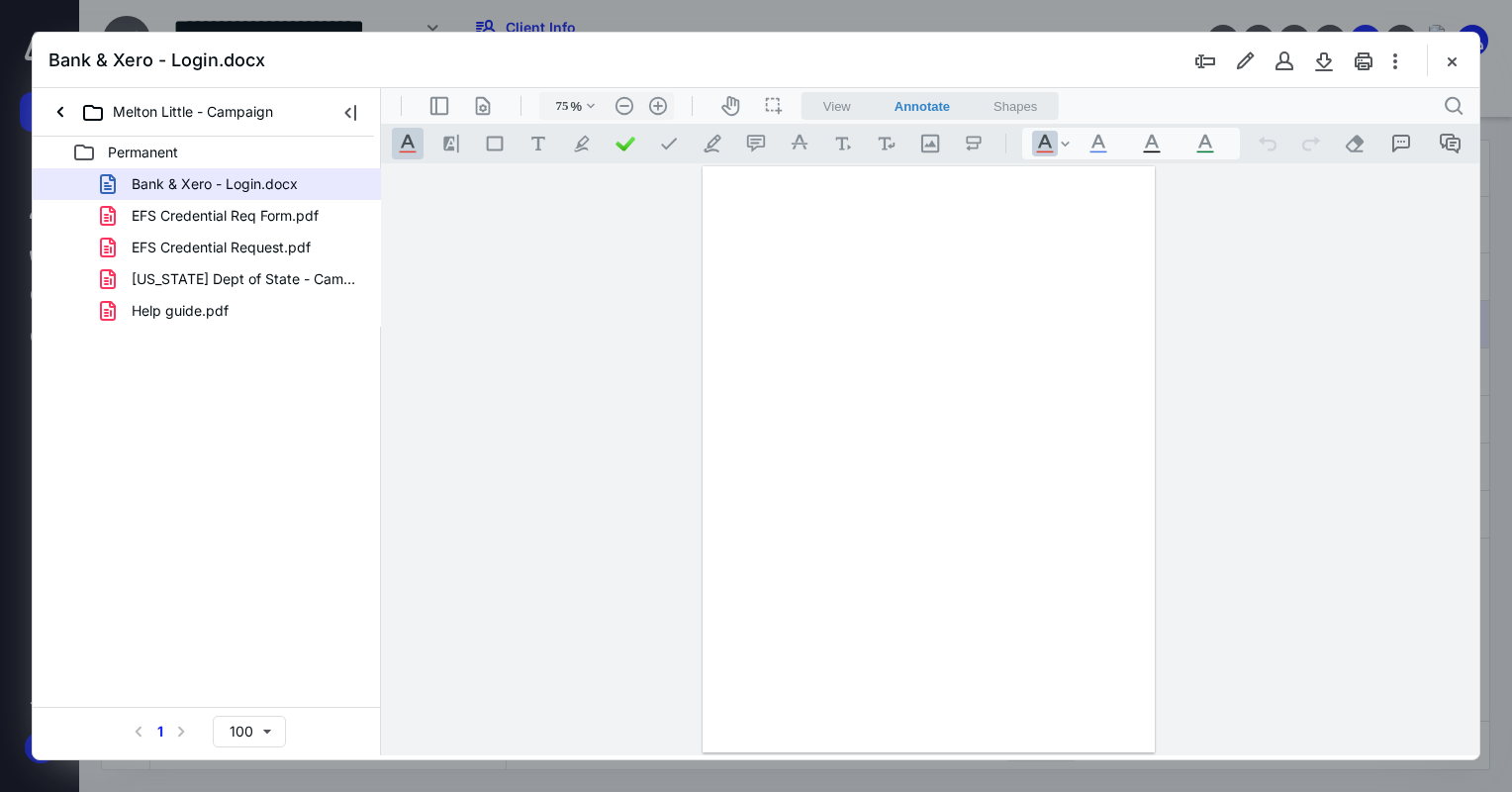 type on "178" 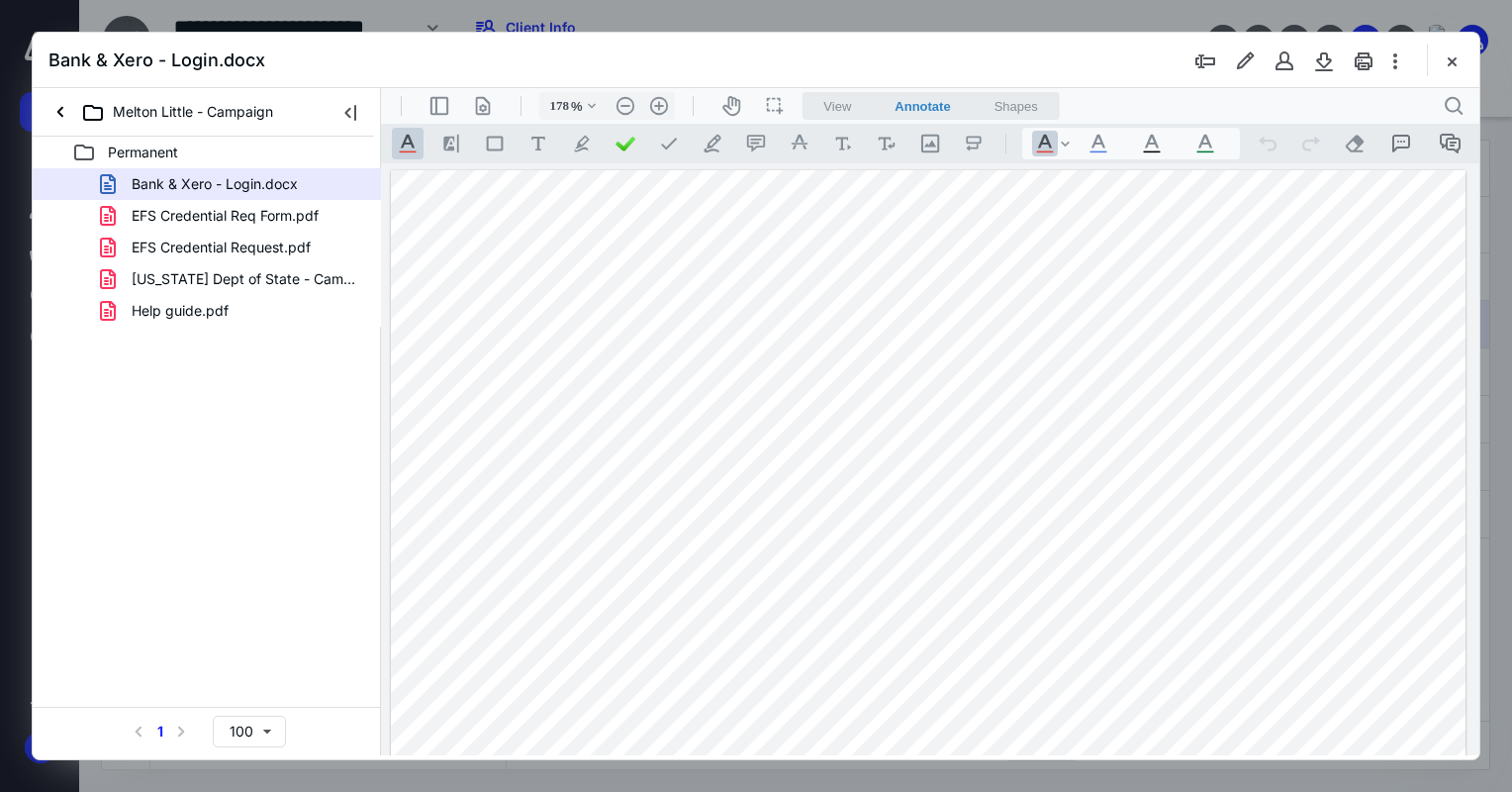 click at bounding box center [816, 348] 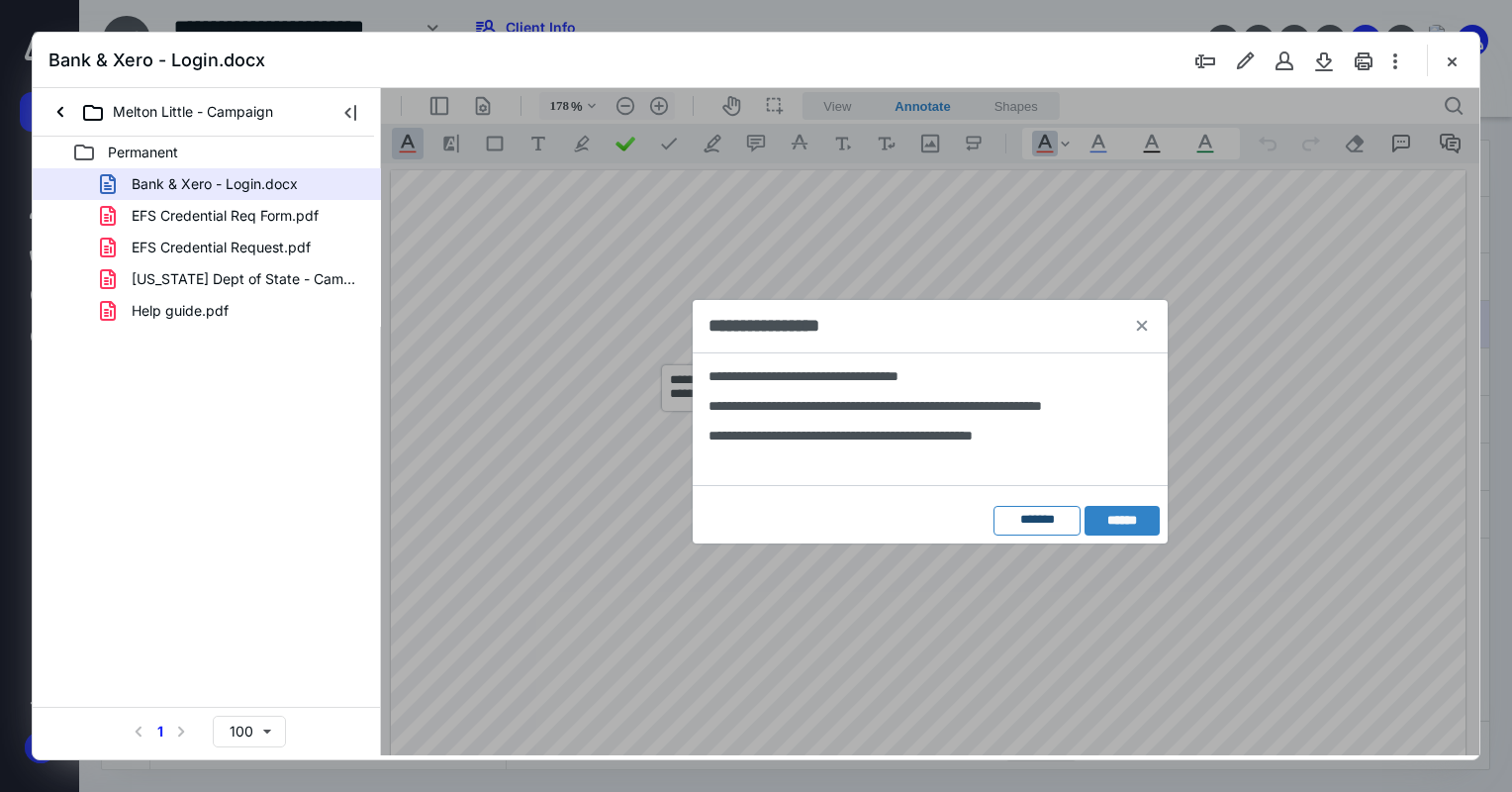 click on "*******" at bounding box center [1037, 520] 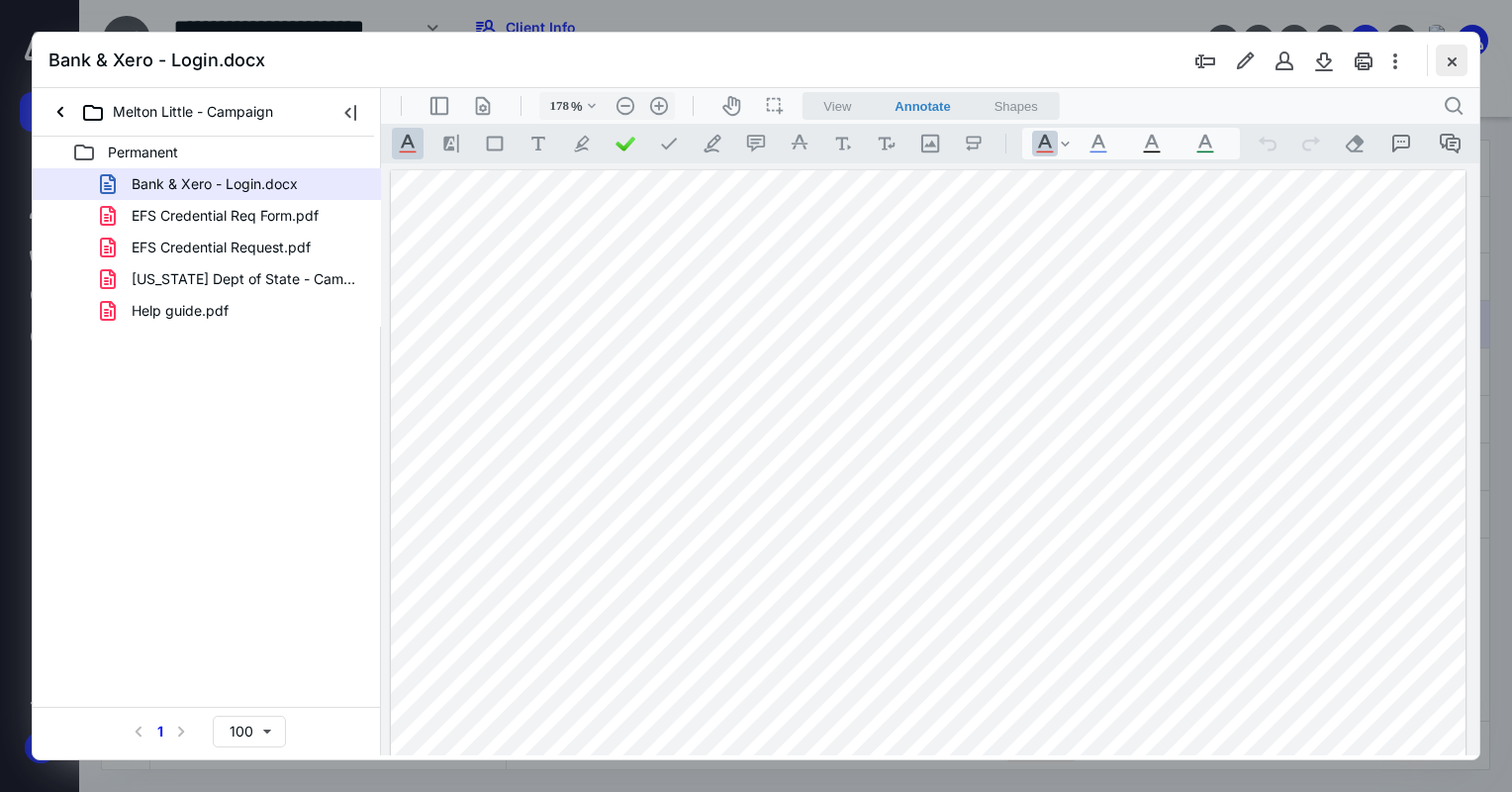 click at bounding box center [1452, 60] 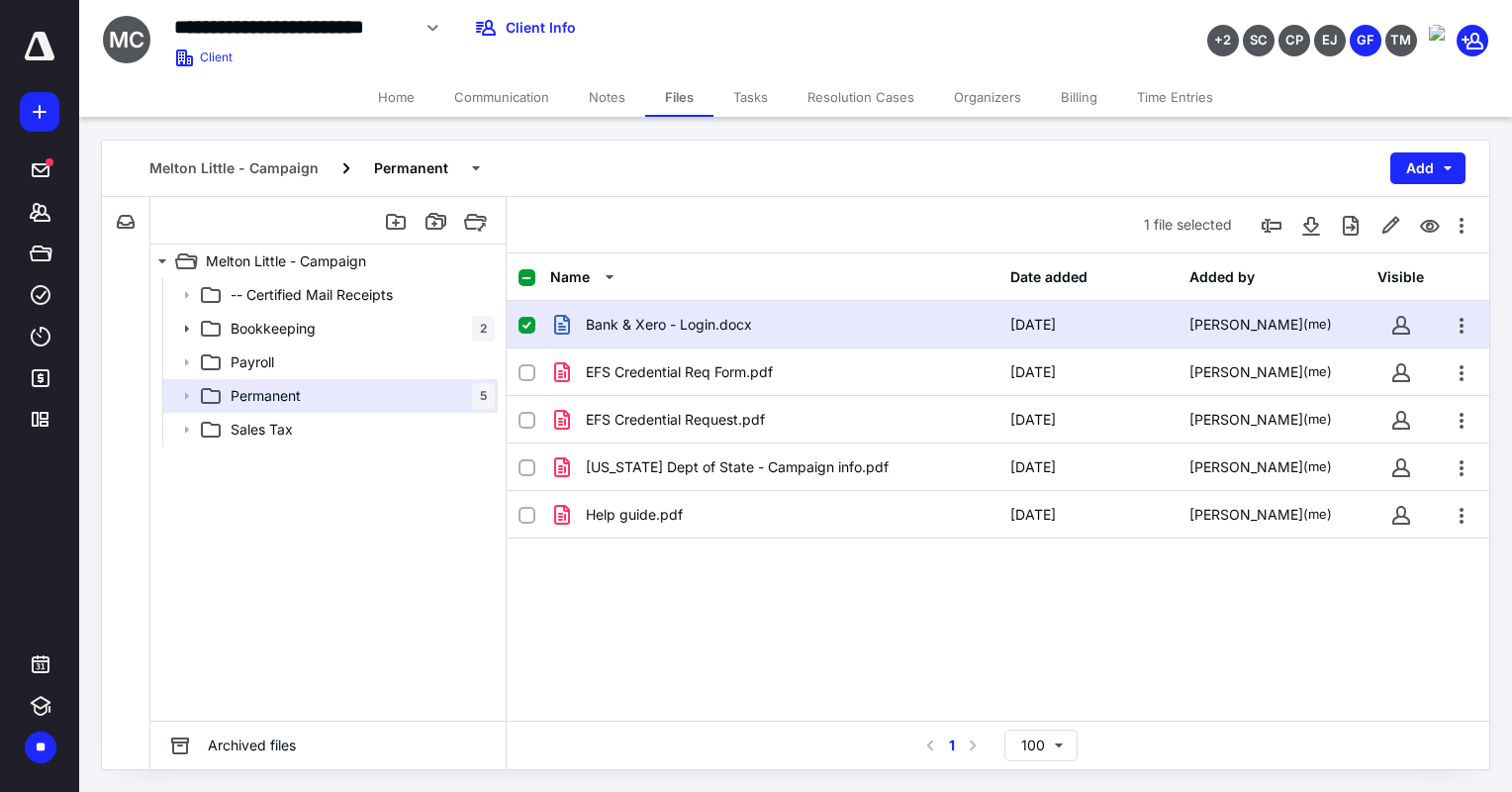 click on "Billing" at bounding box center (1079, 97) 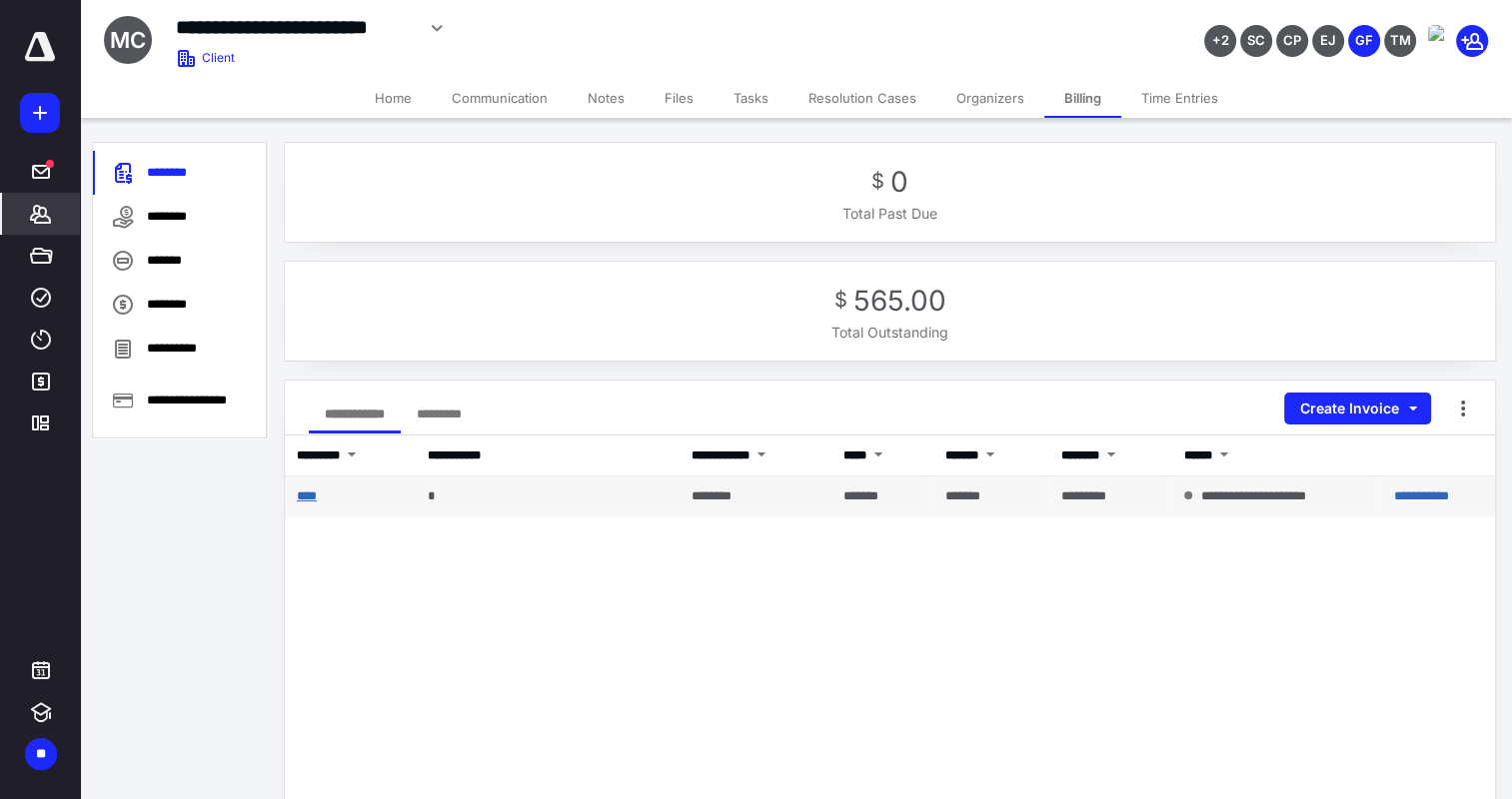 click on "****" at bounding box center (307, 495) 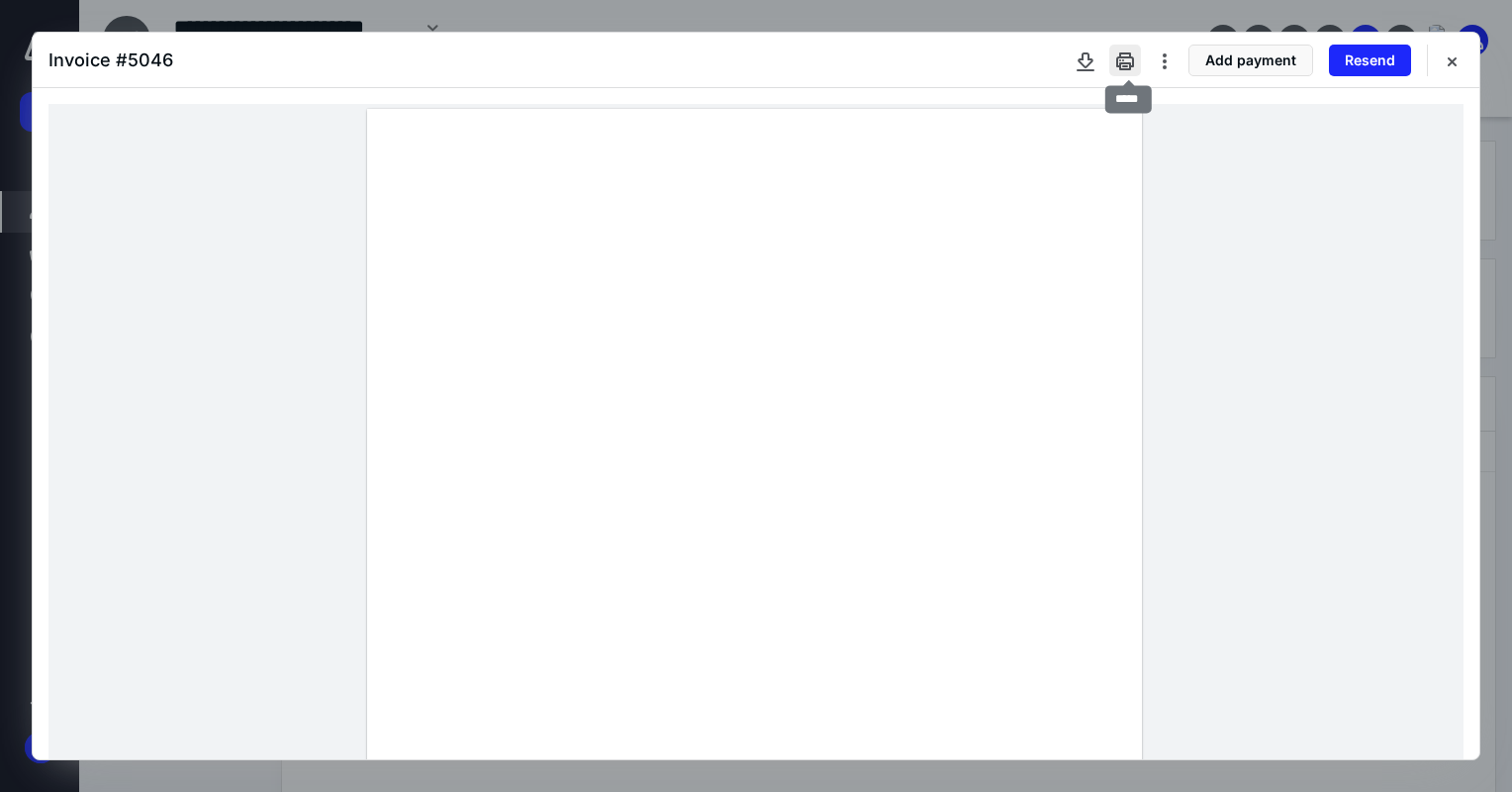click at bounding box center (1125, 60) 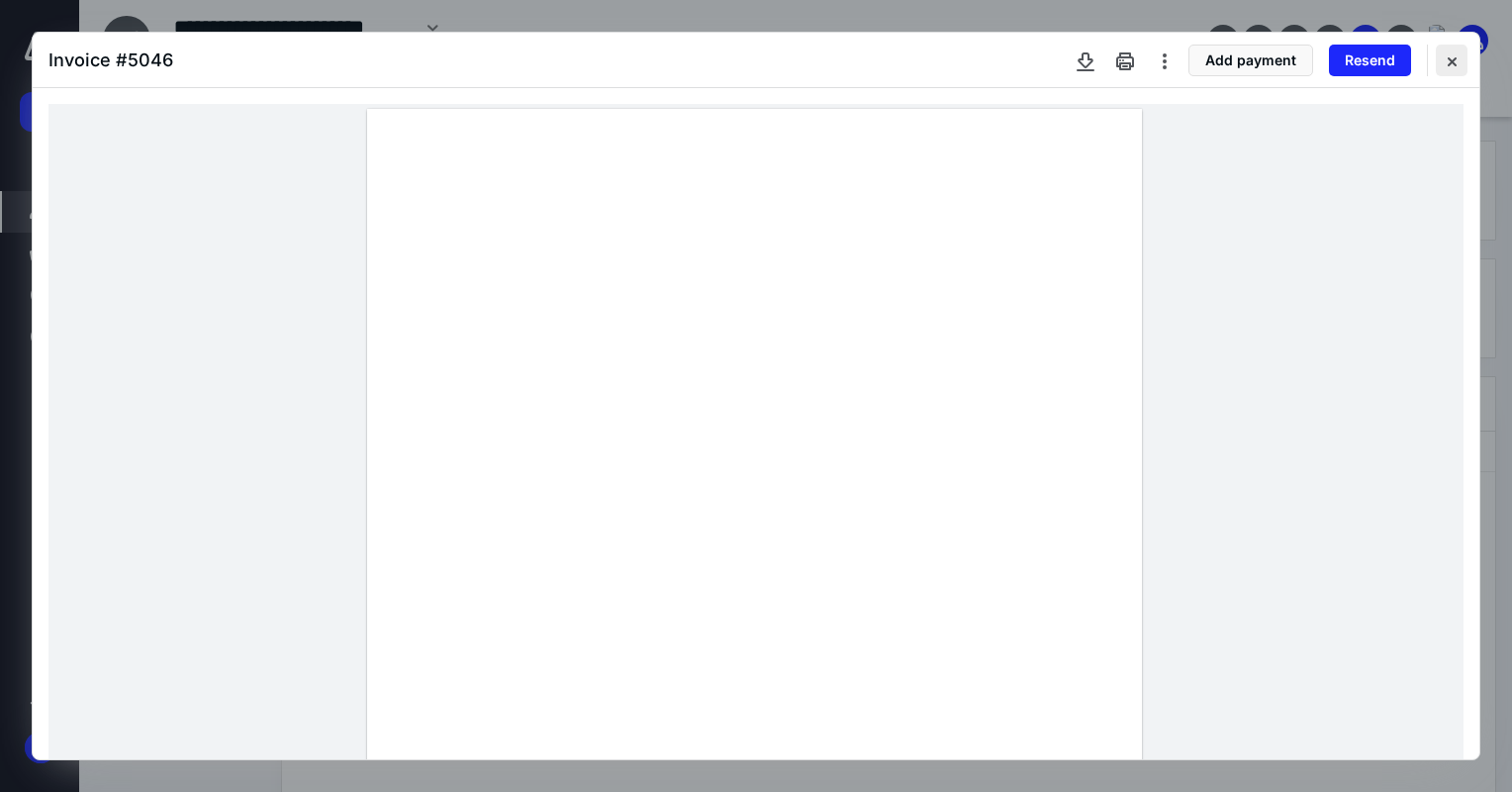 click at bounding box center (1452, 60) 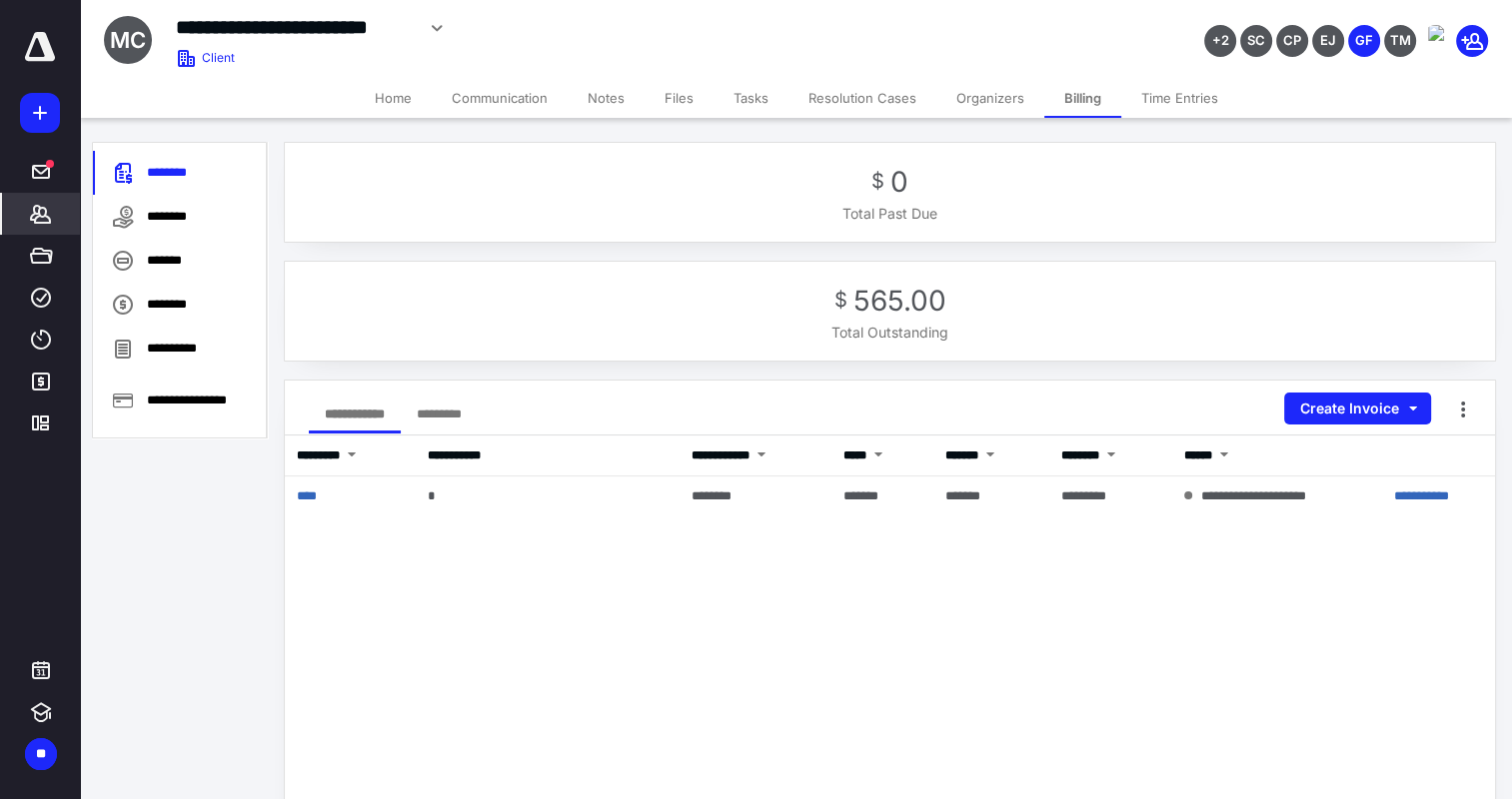 click on "Home" at bounding box center [393, 98] 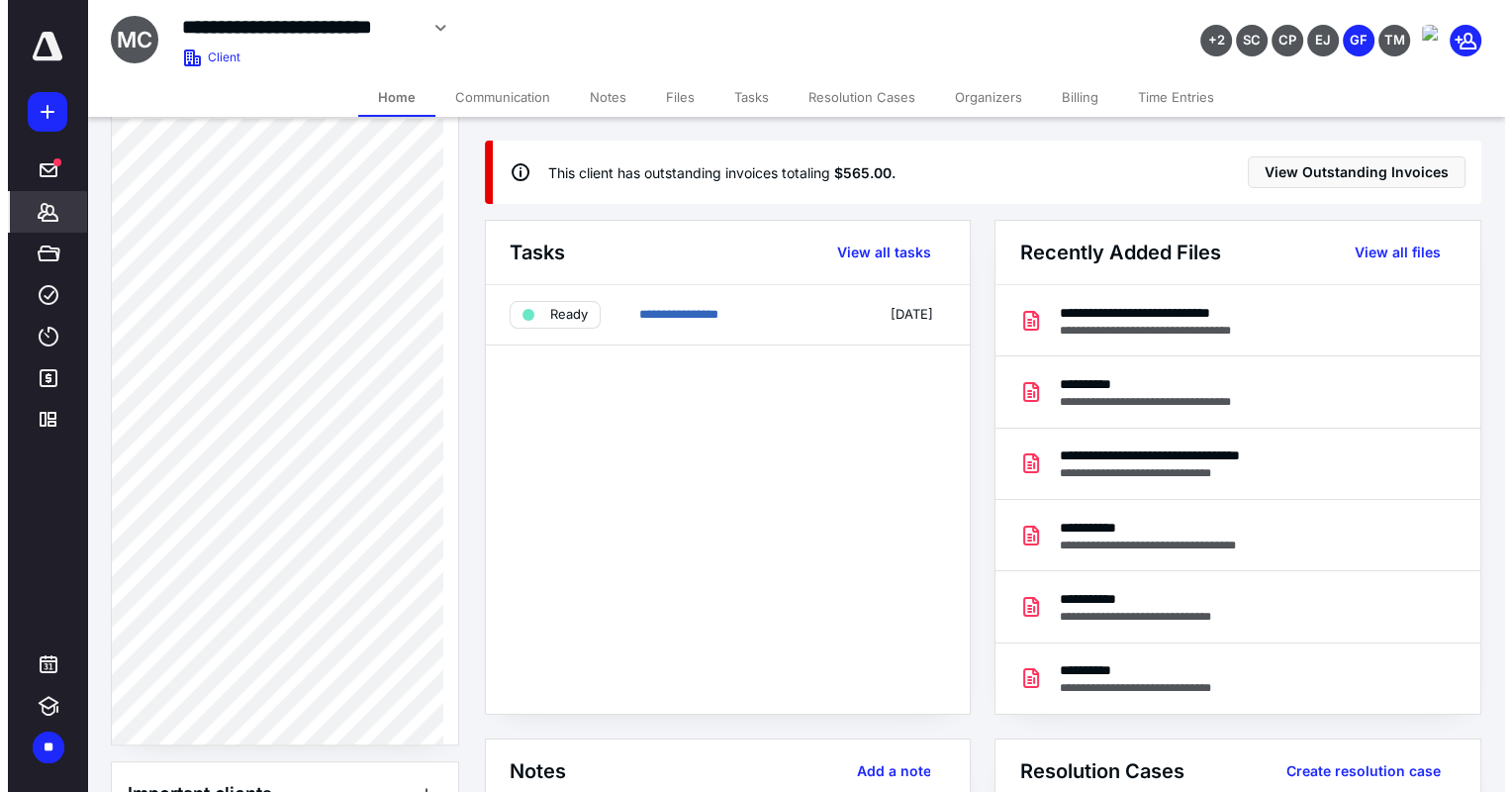 scroll, scrollTop: 493, scrollLeft: 0, axis: vertical 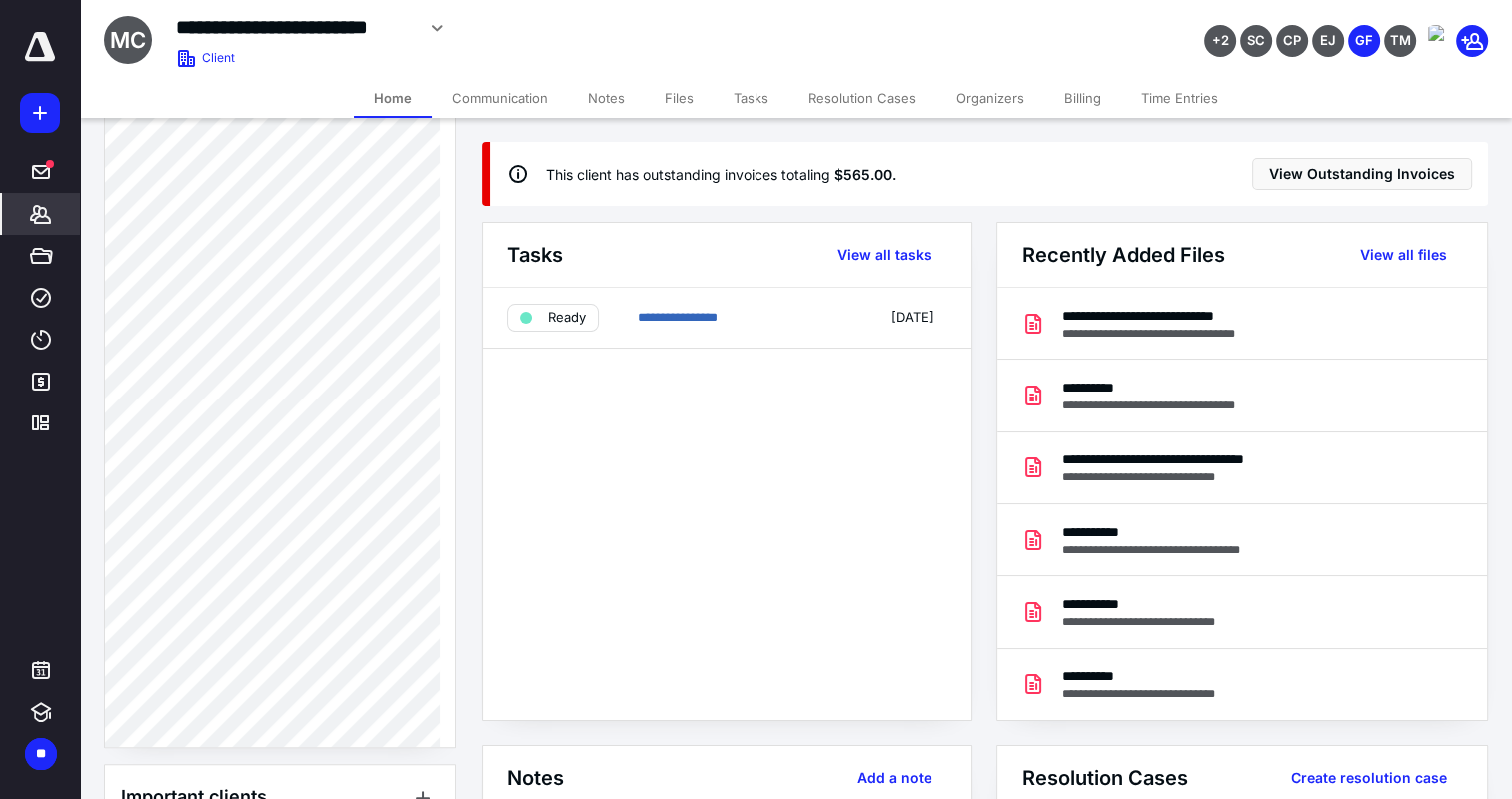 click on "Files" at bounding box center [679, 98] 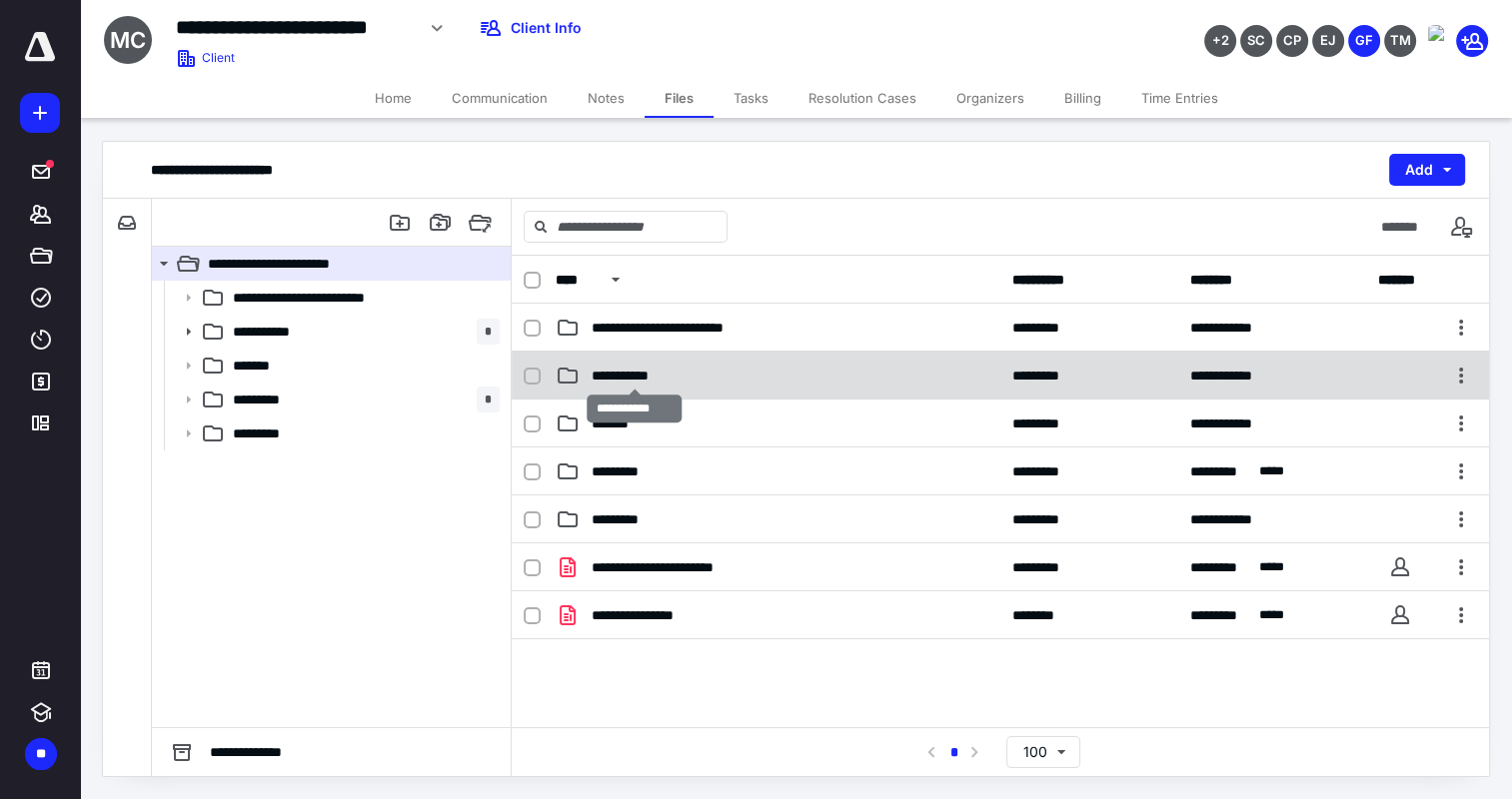 click on "**********" at bounding box center (635, 376) 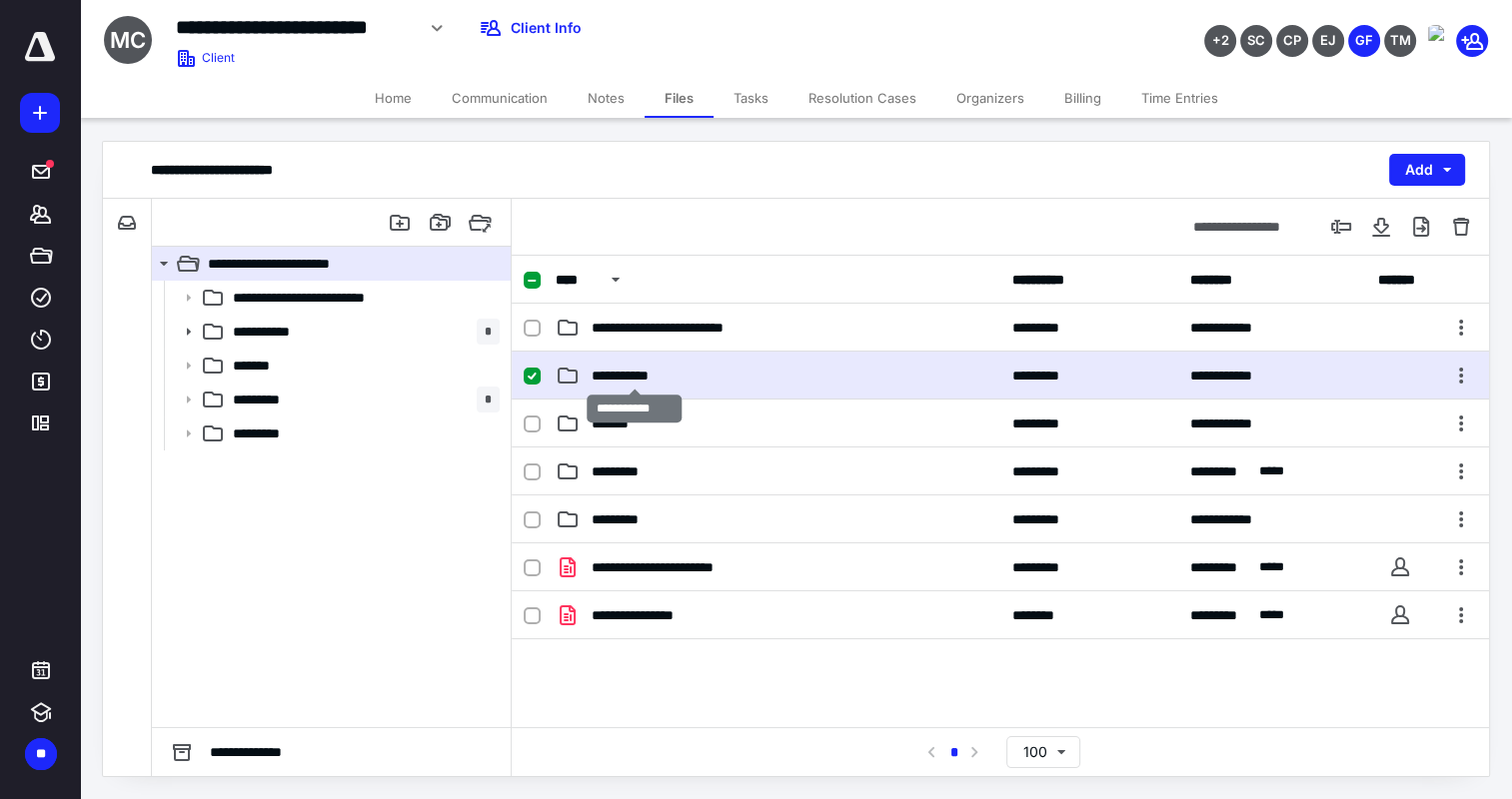 click on "**********" at bounding box center (635, 376) 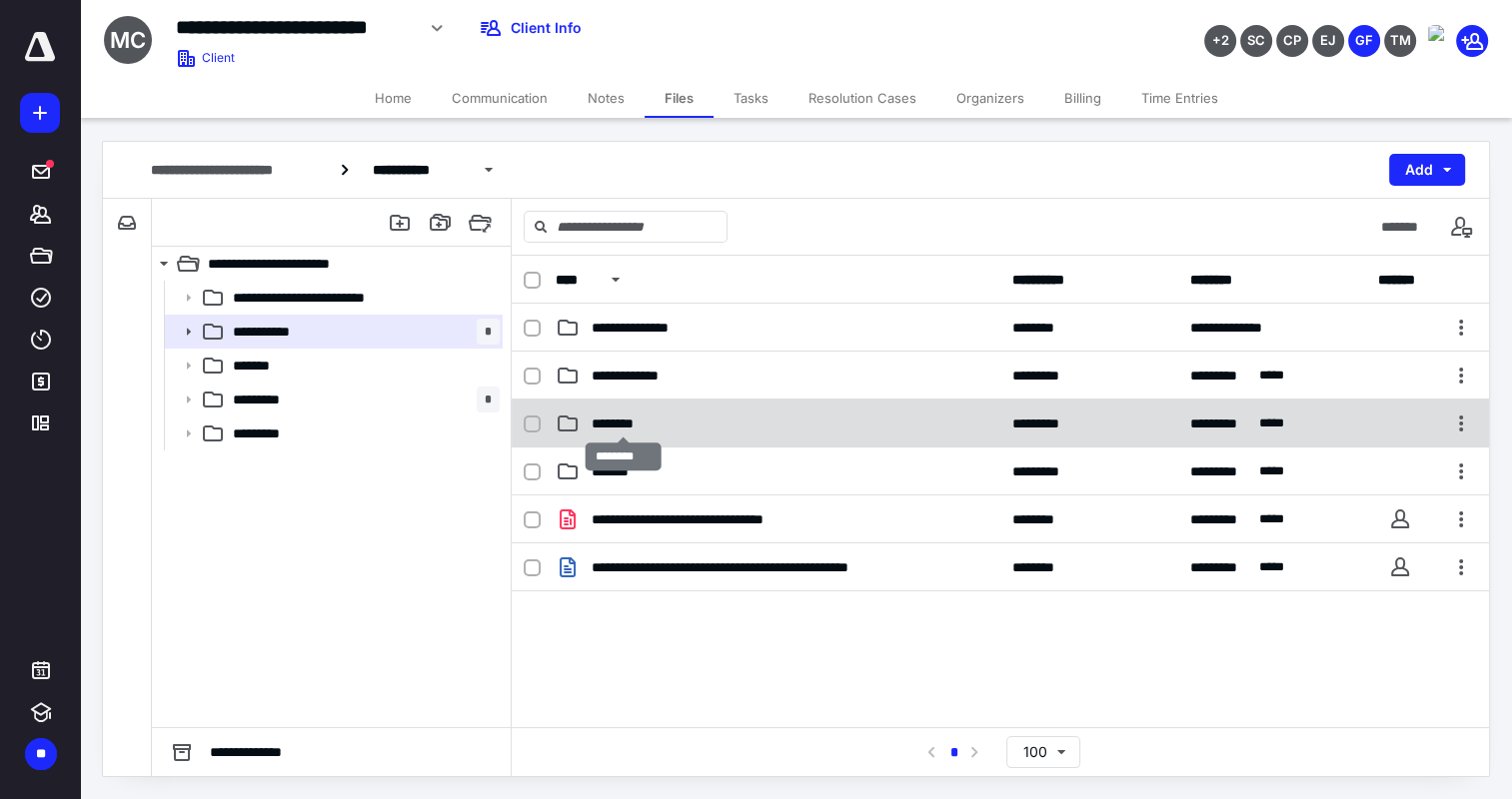click on "********" at bounding box center [624, 423] 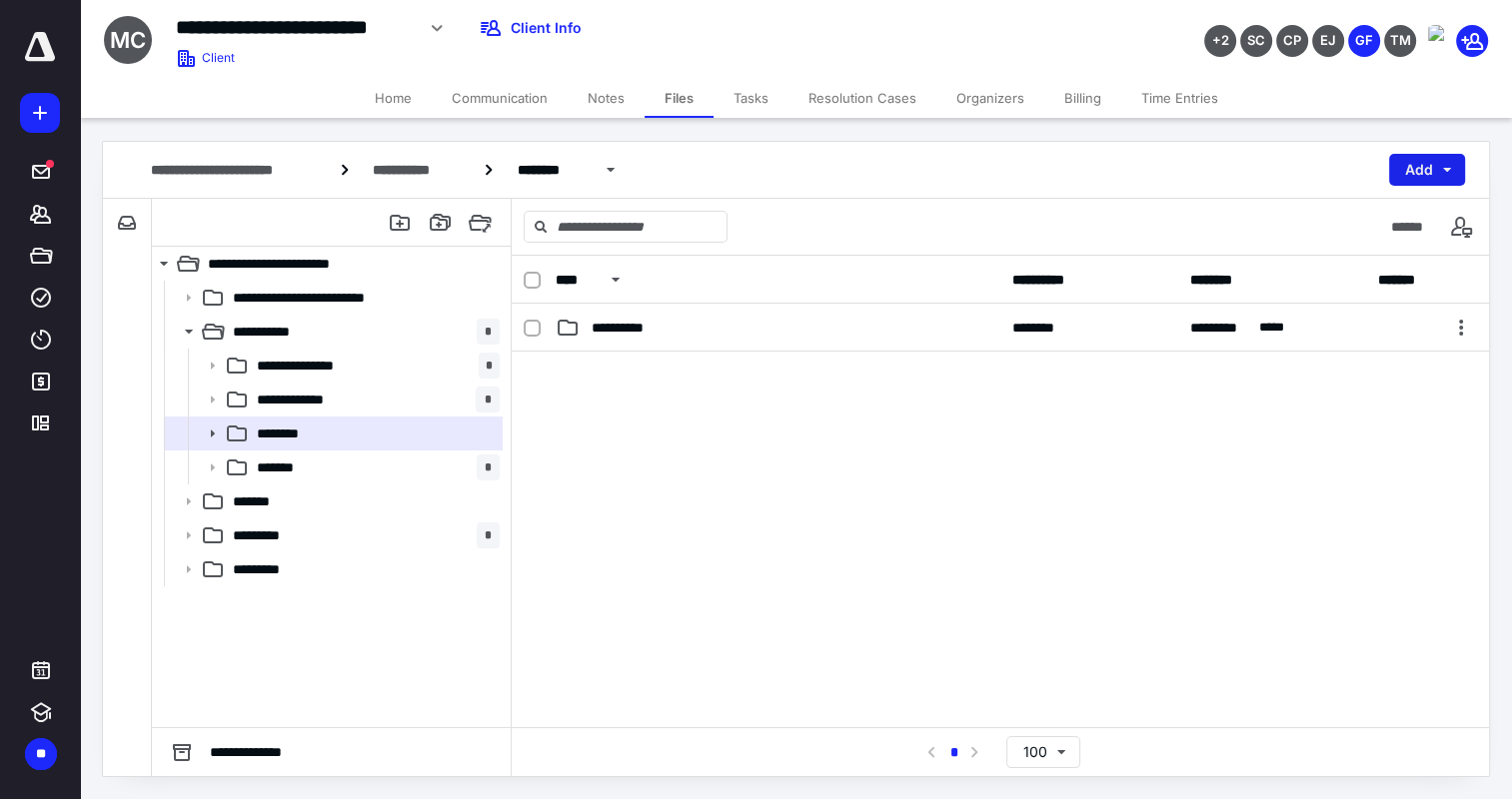 click on "Add" at bounding box center (1427, 170) 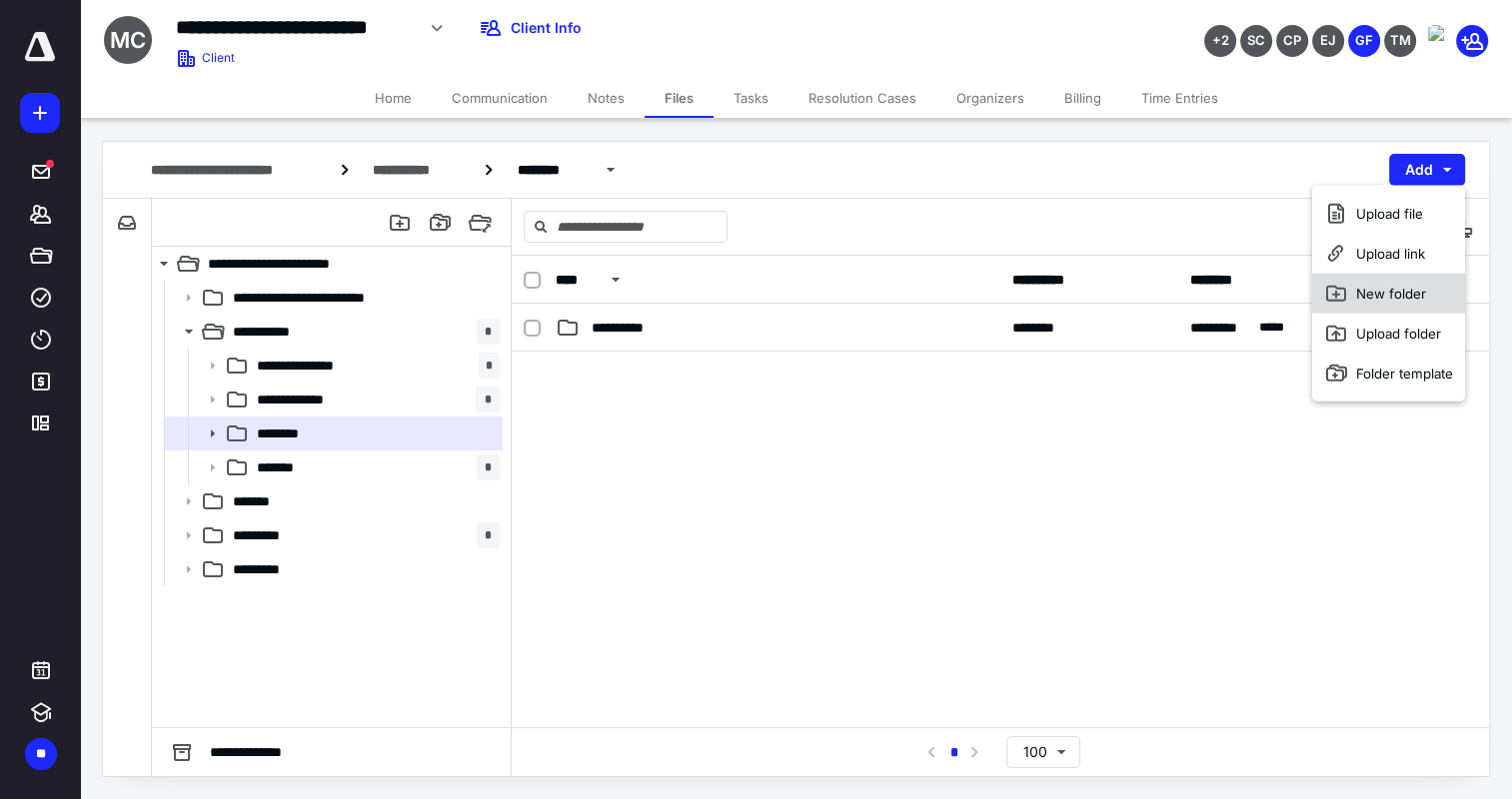 click on "New folder" at bounding box center [1388, 294] 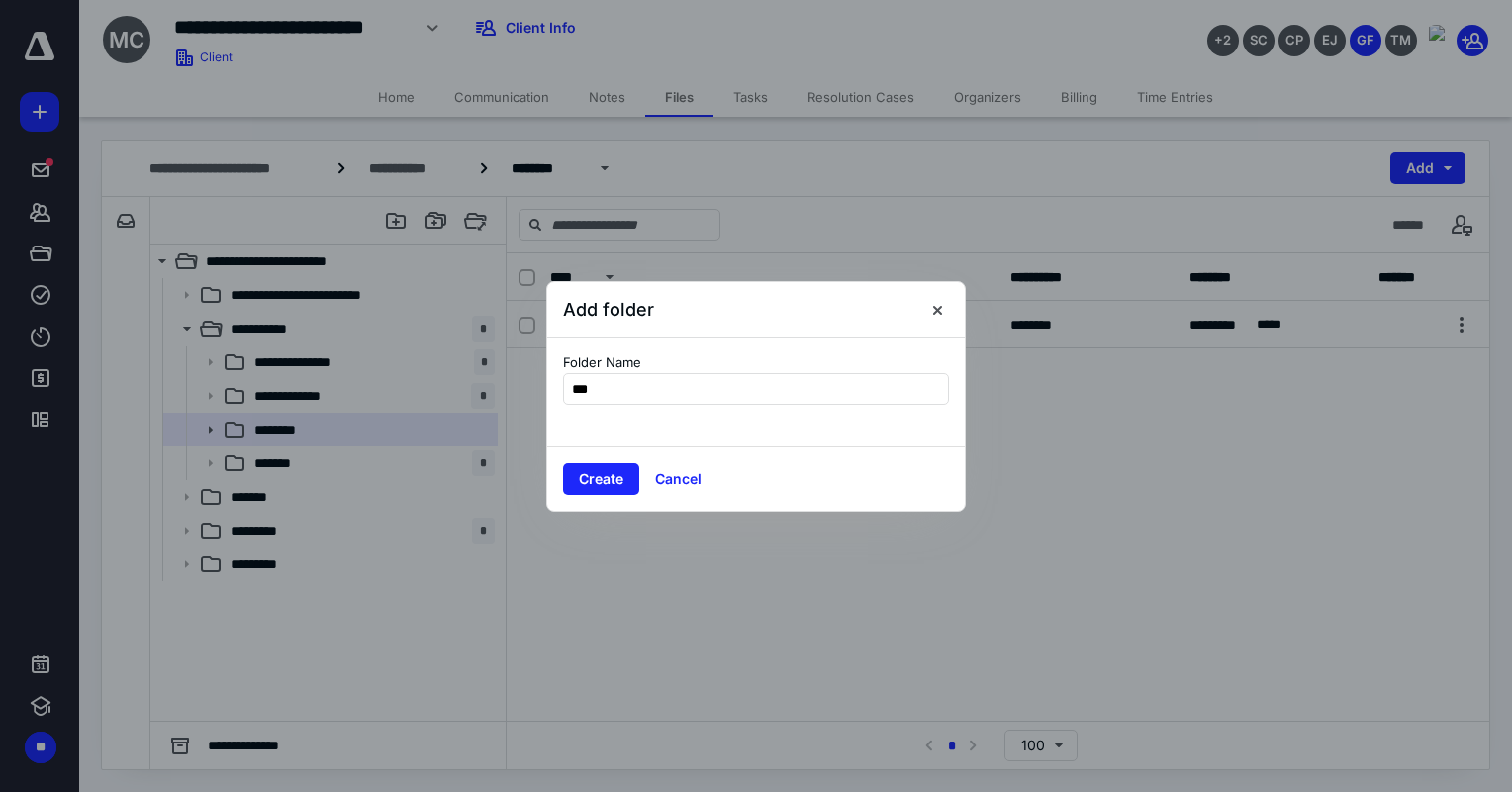 type on "****" 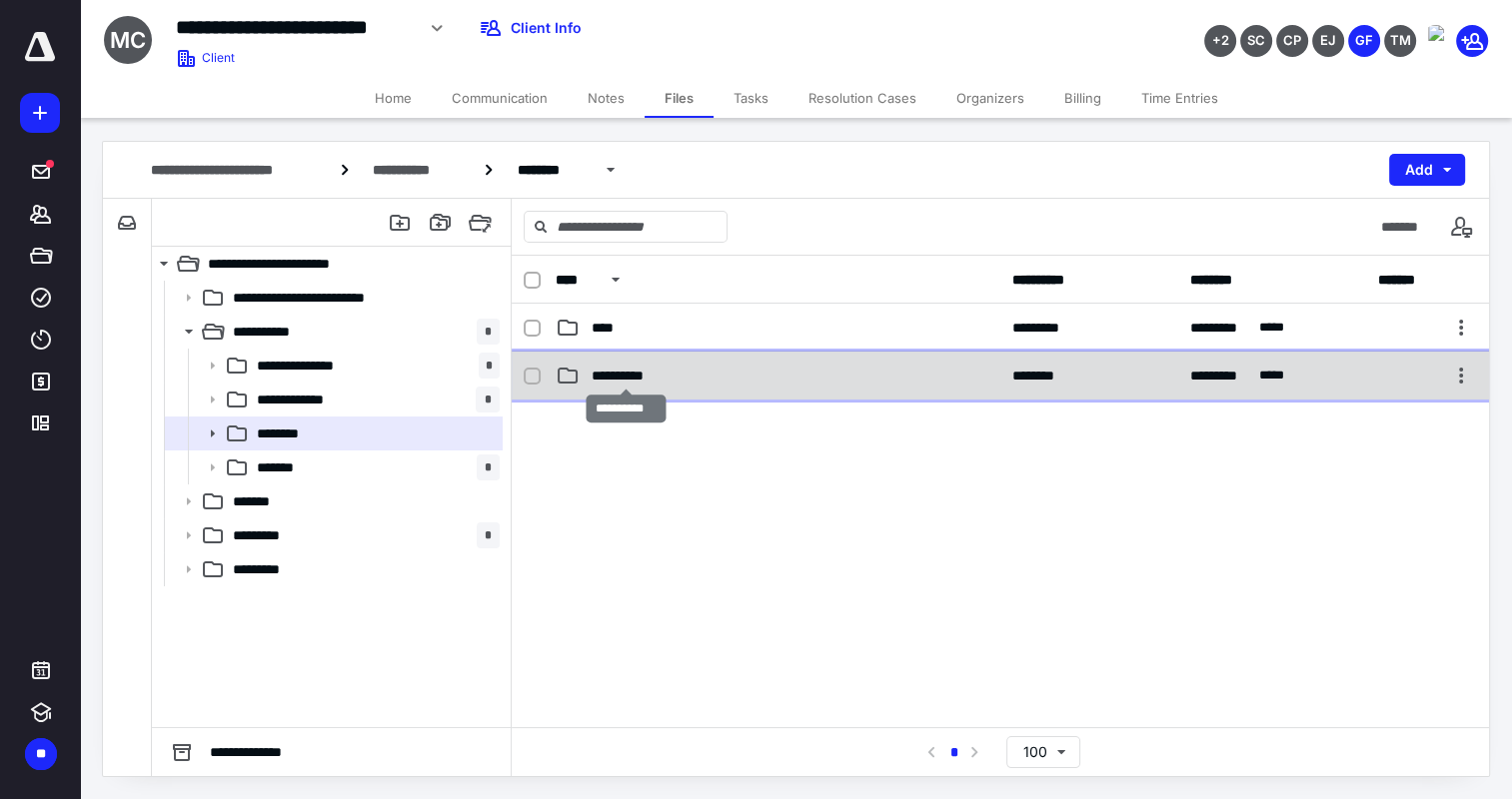 click on "**********" at bounding box center (626, 376) 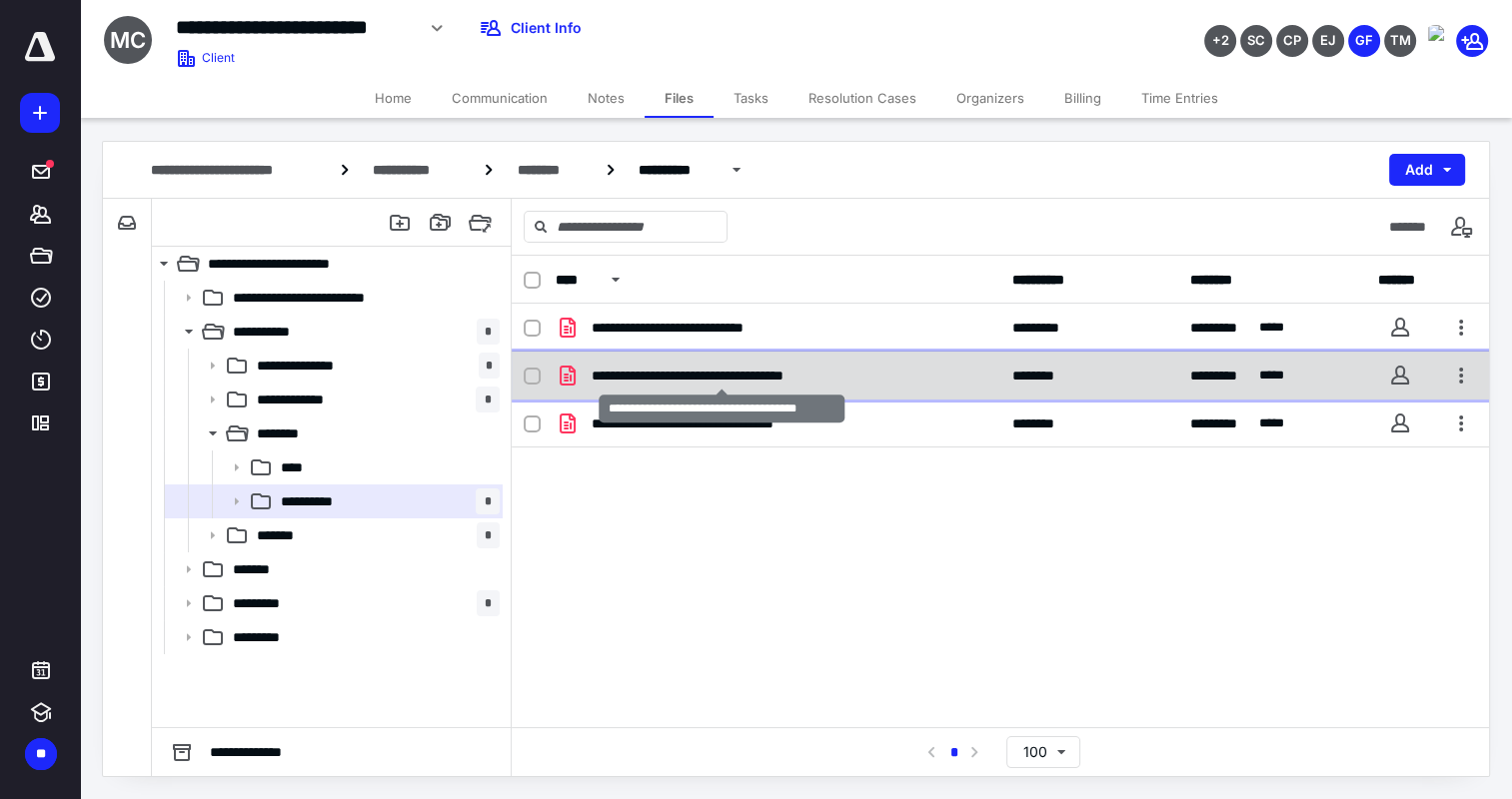 click on "**********" at bounding box center (722, 376) 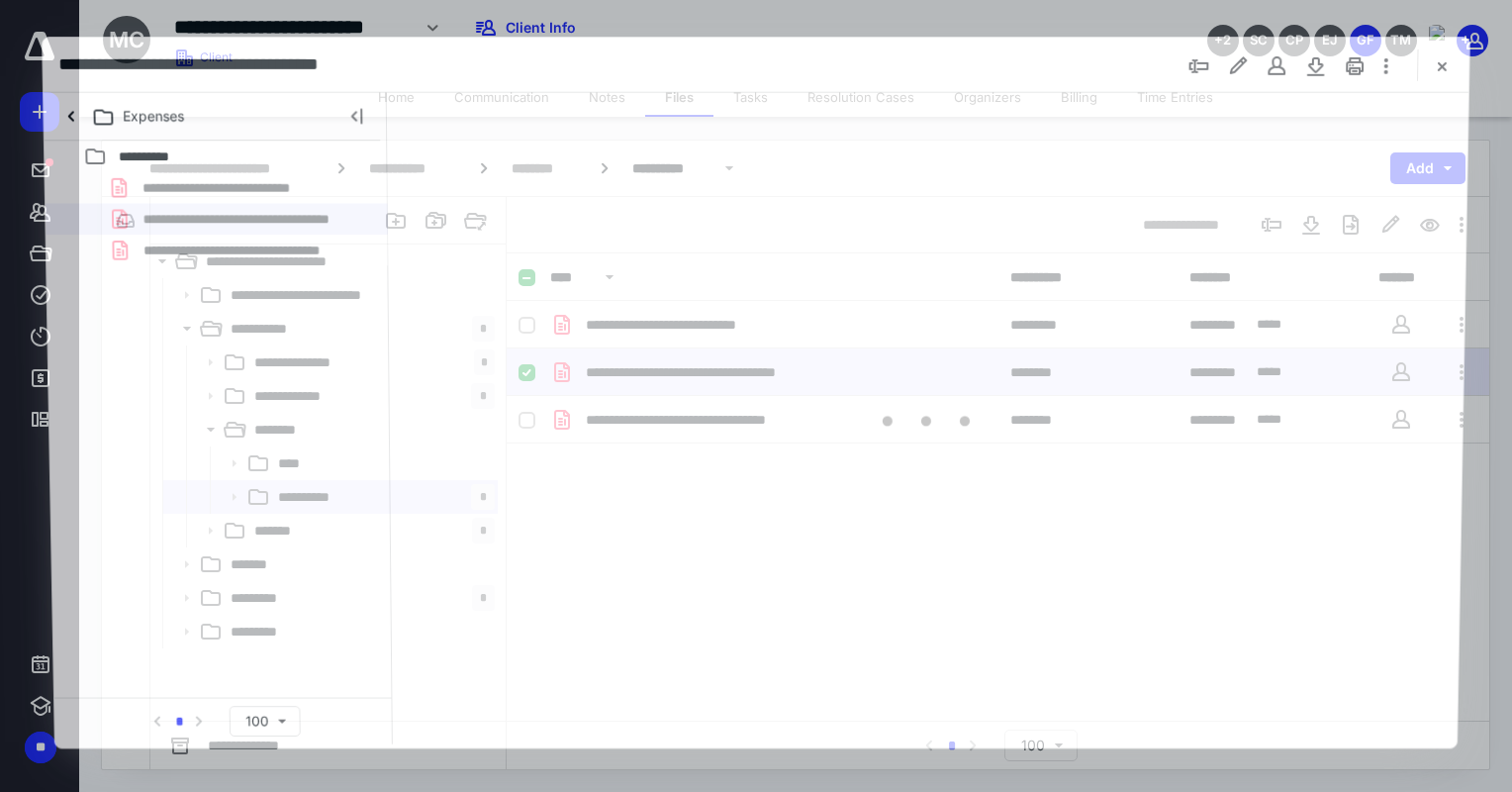 scroll, scrollTop: 0, scrollLeft: 0, axis: both 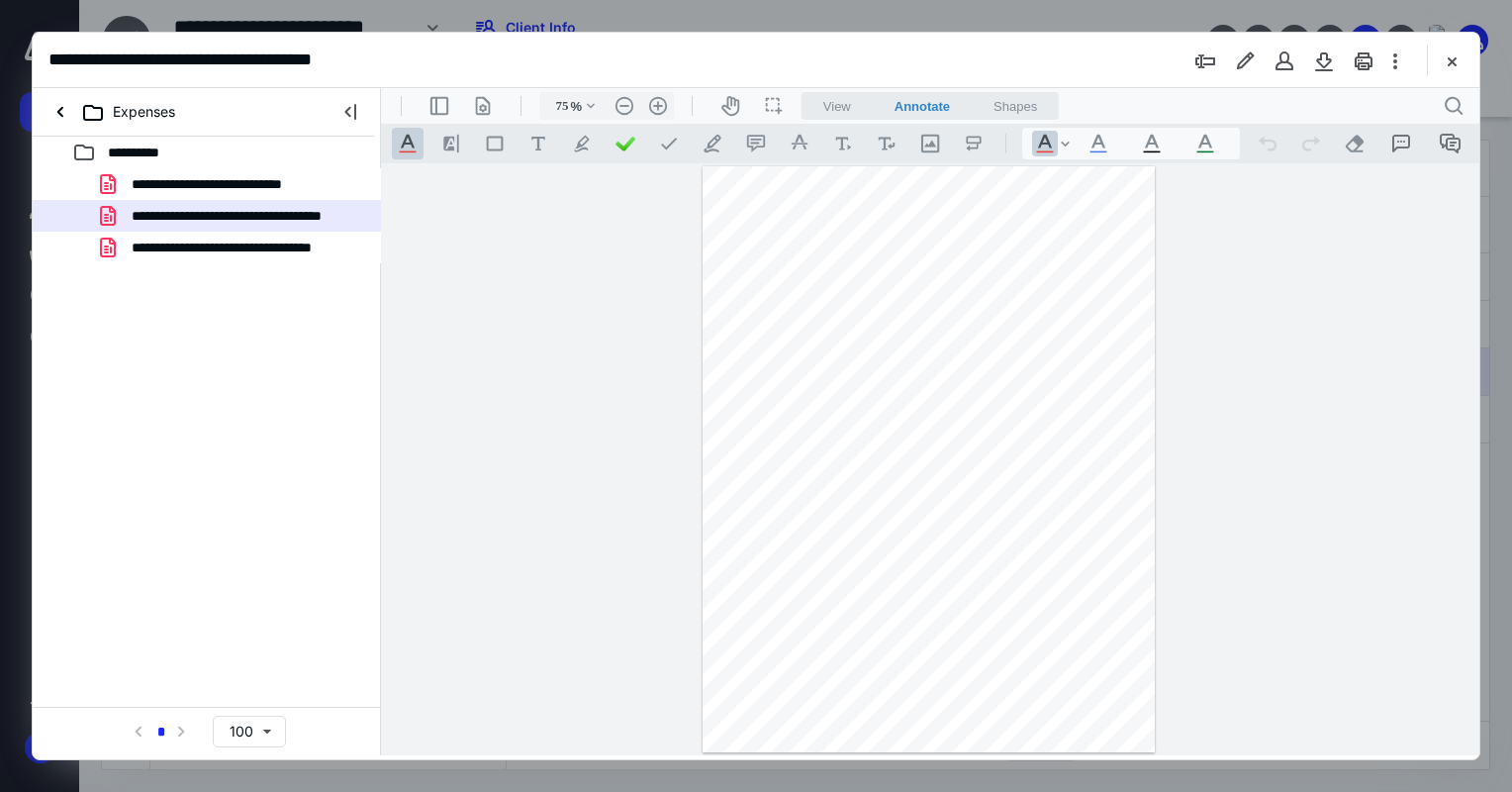 type on "178" 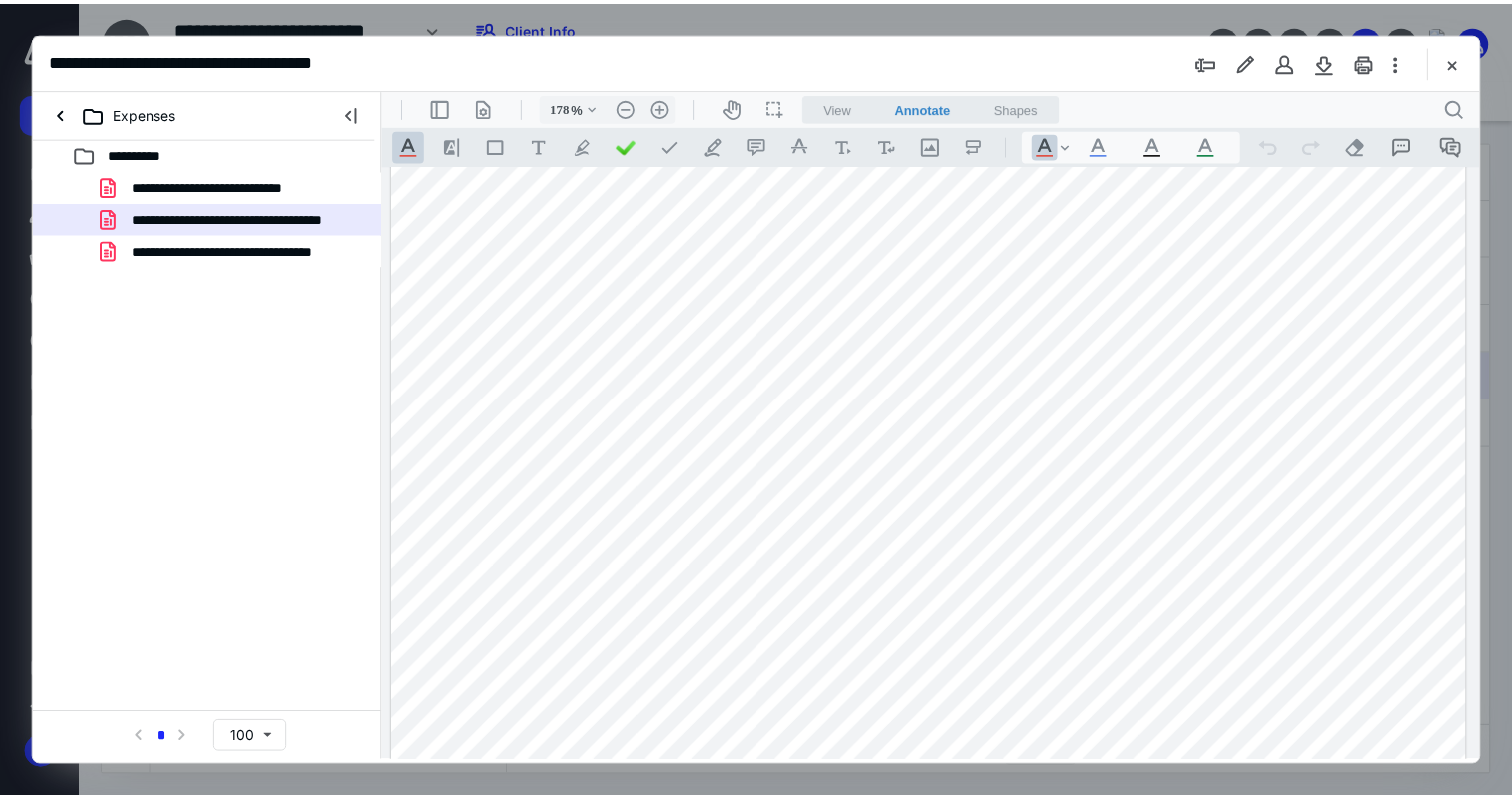 scroll, scrollTop: 368, scrollLeft: 0, axis: vertical 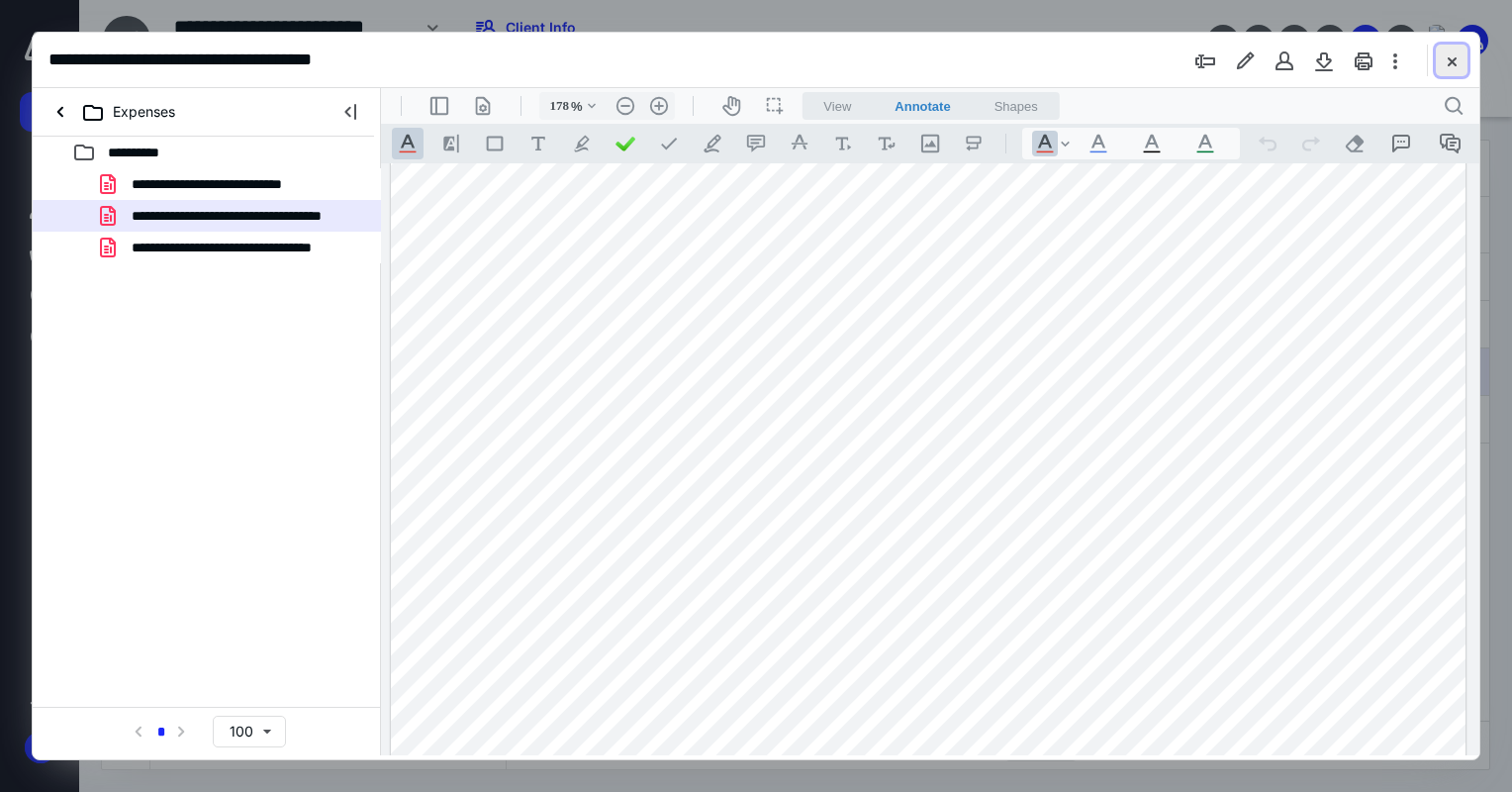 click at bounding box center [1452, 60] 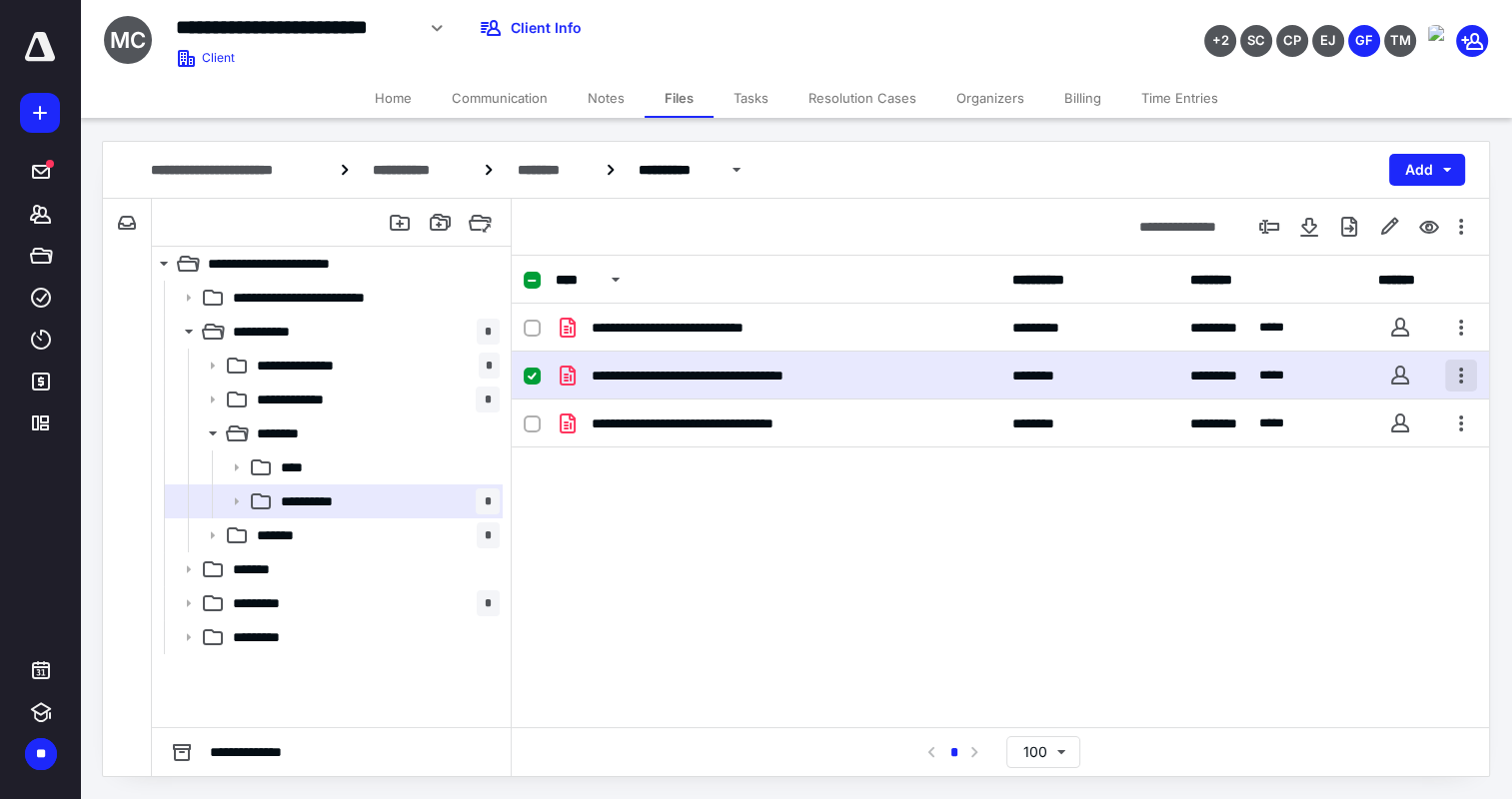 click at bounding box center [1461, 376] 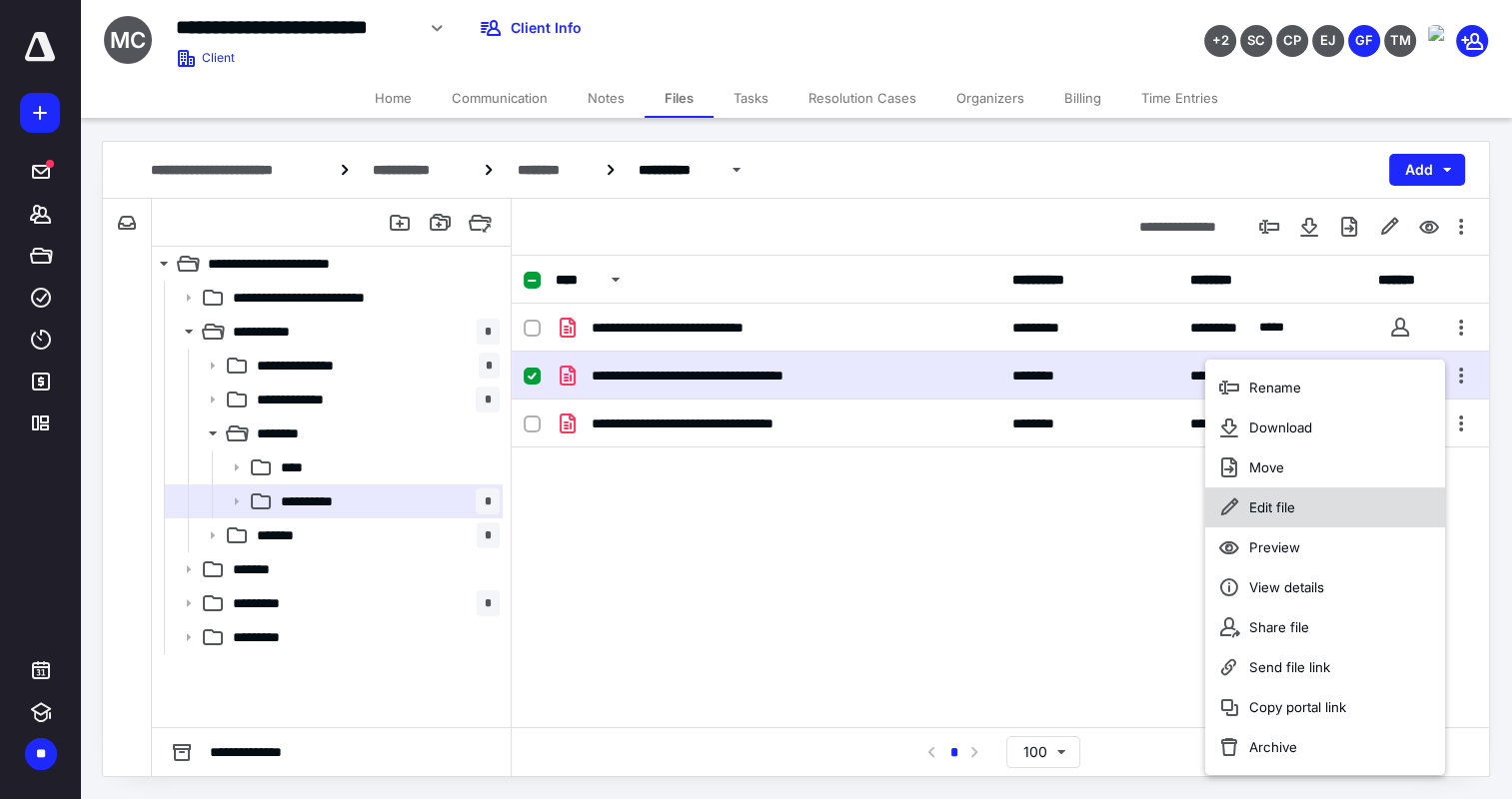 click on "Edit file" at bounding box center (1272, 507) 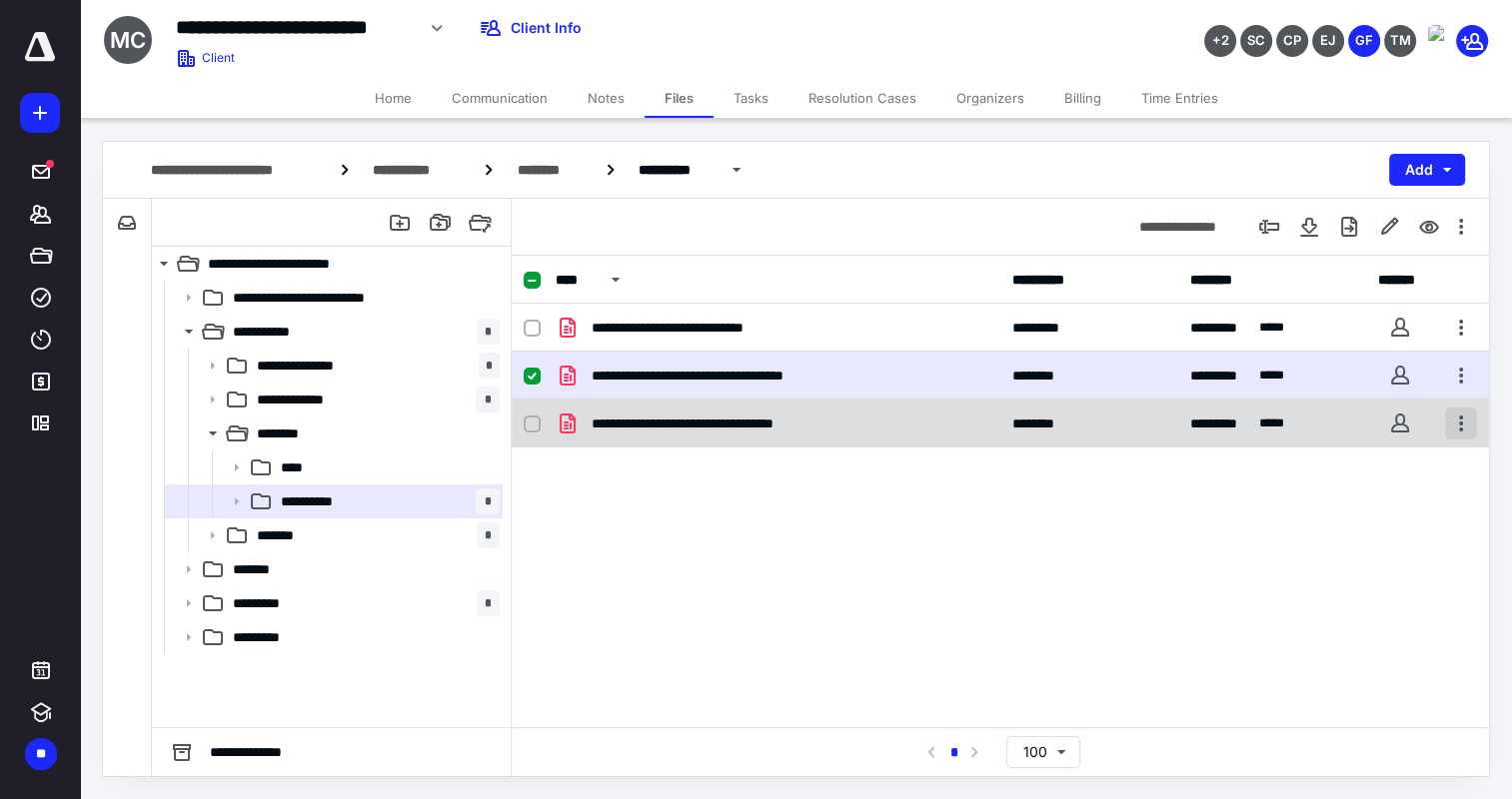click at bounding box center [1461, 423] 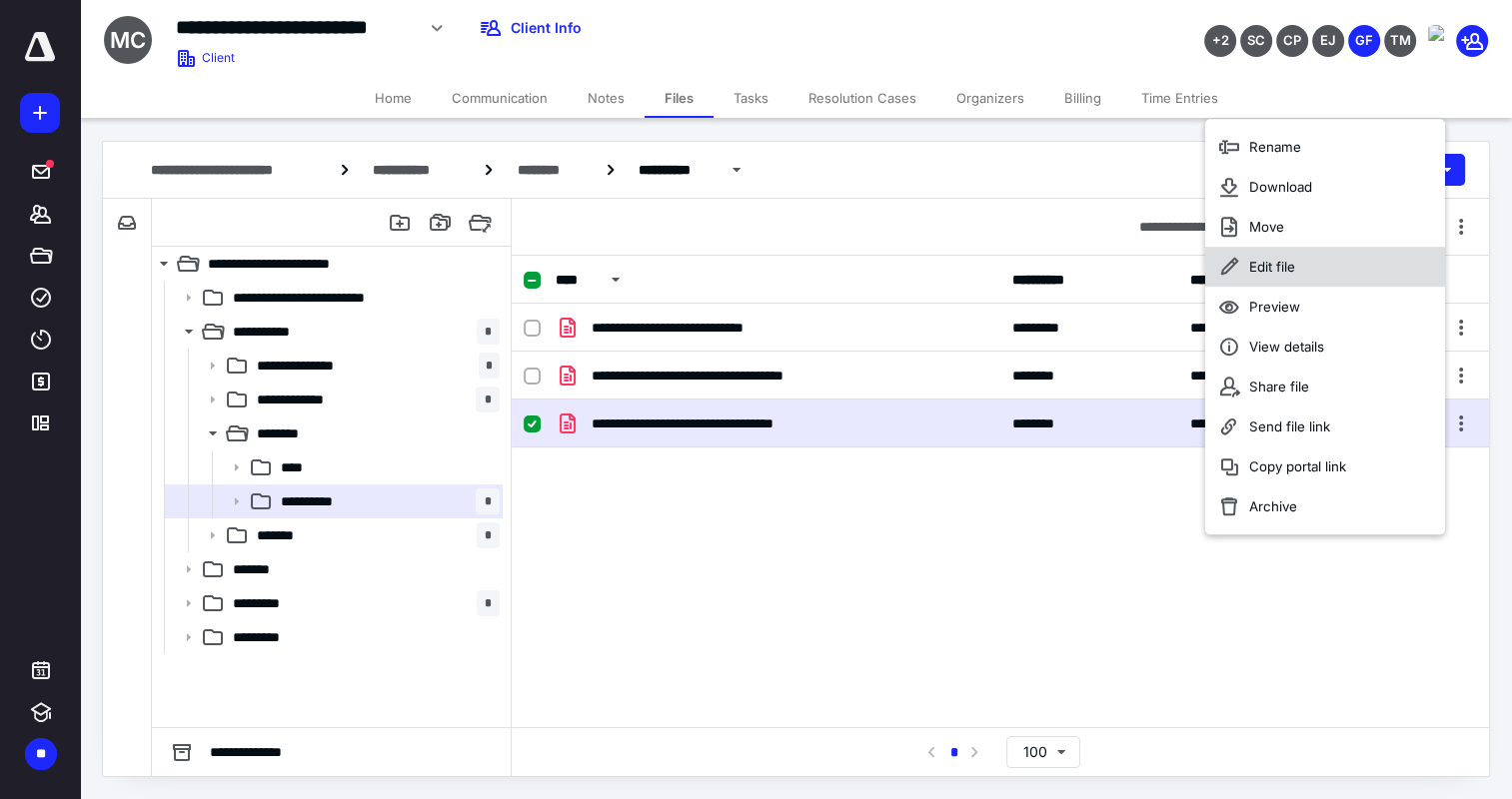 click on "Edit file" at bounding box center (1272, 267) 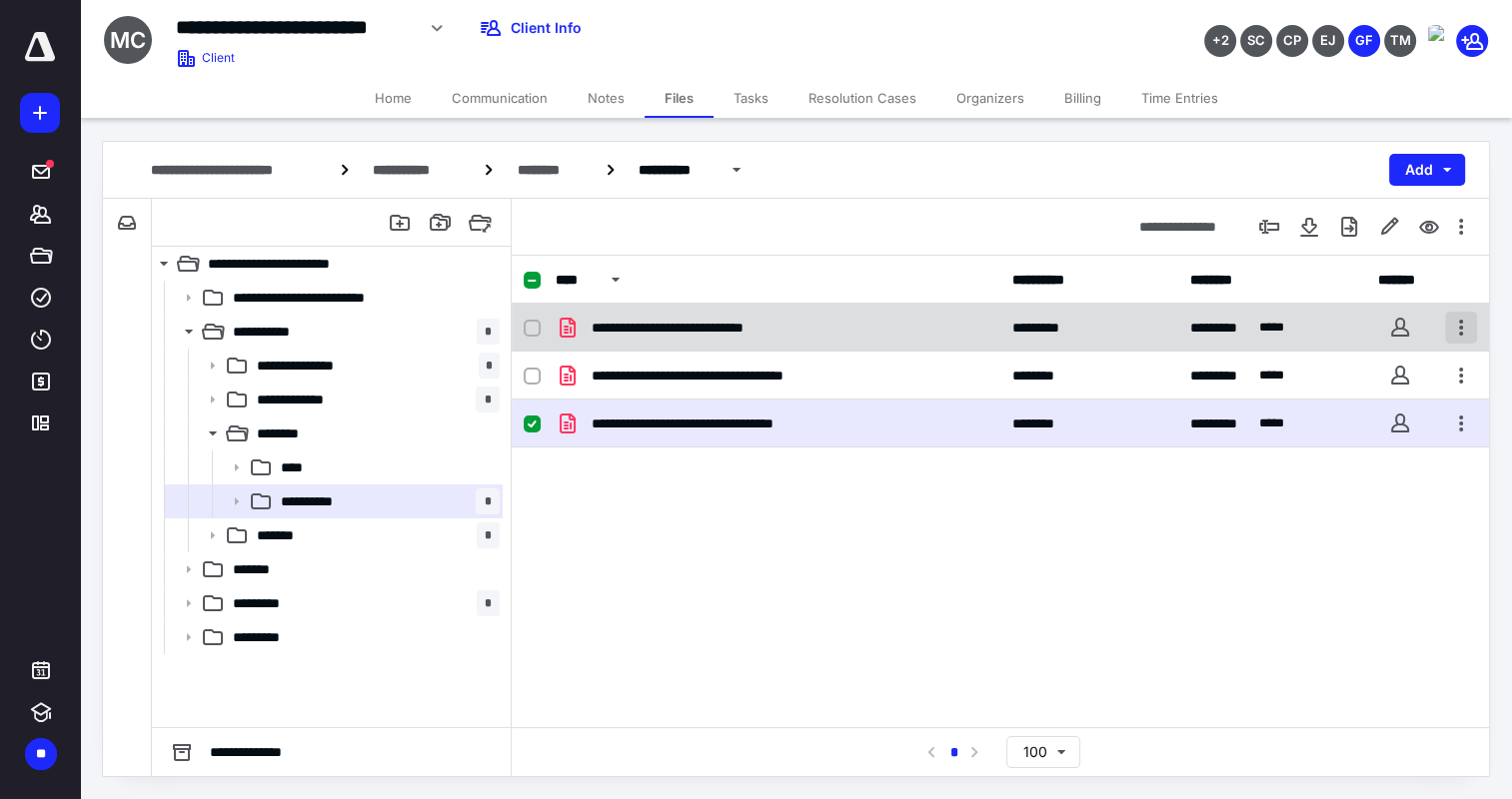 click at bounding box center [1461, 328] 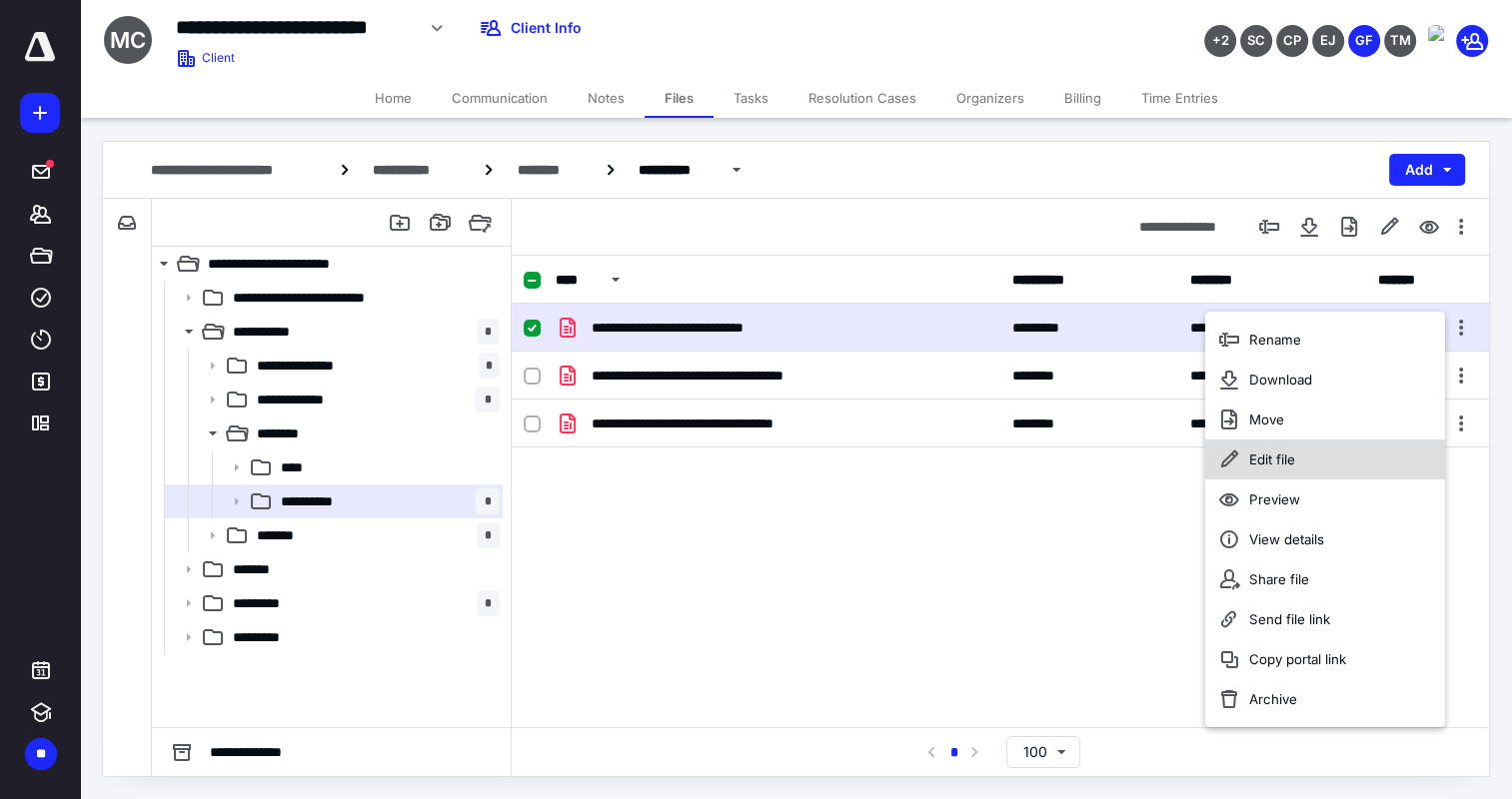 click on "Edit file" at bounding box center [1272, 459] 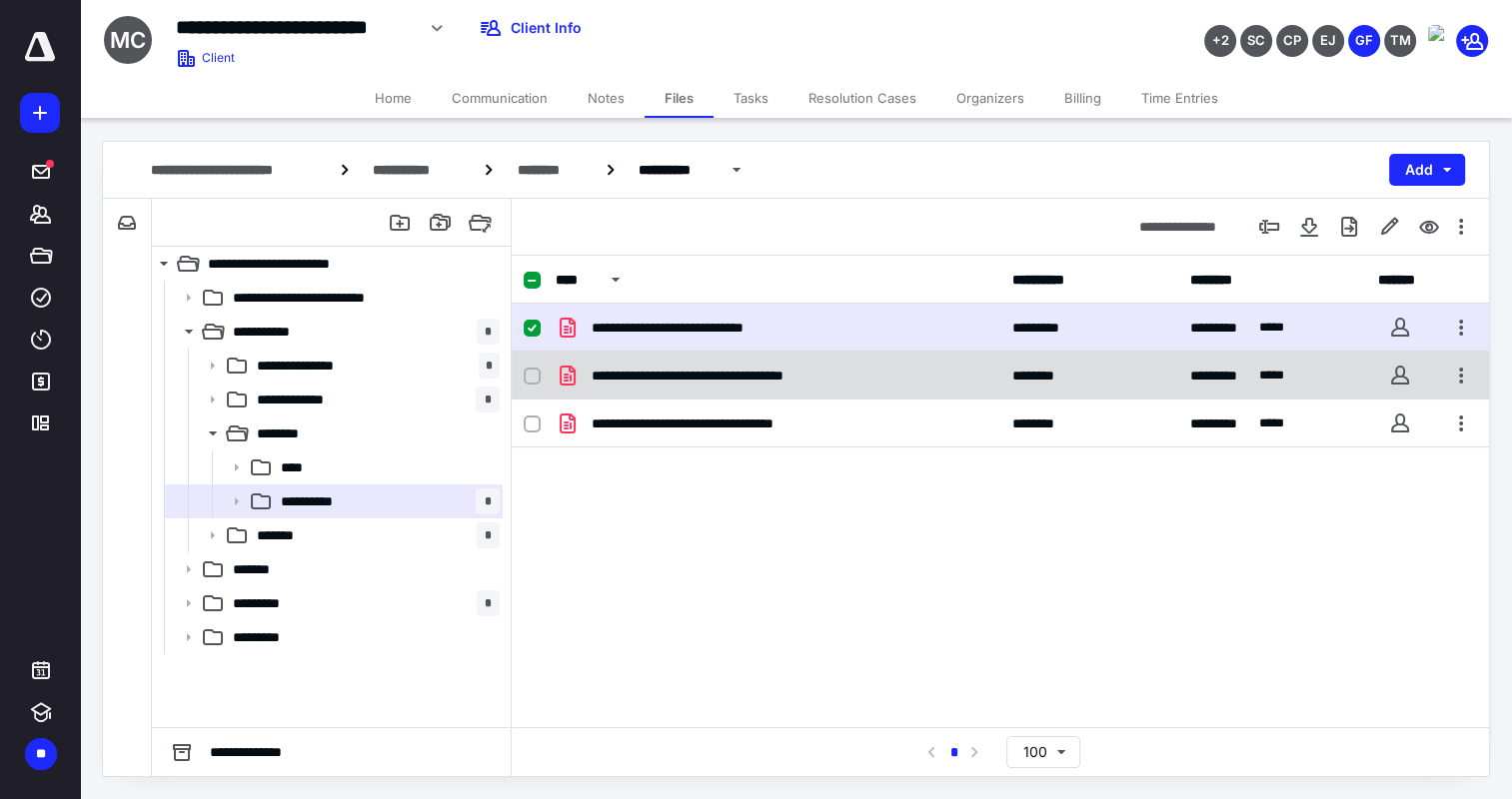 drag, startPoint x: 529, startPoint y: 375, endPoint x: 535, endPoint y: 388, distance: 14.3178211 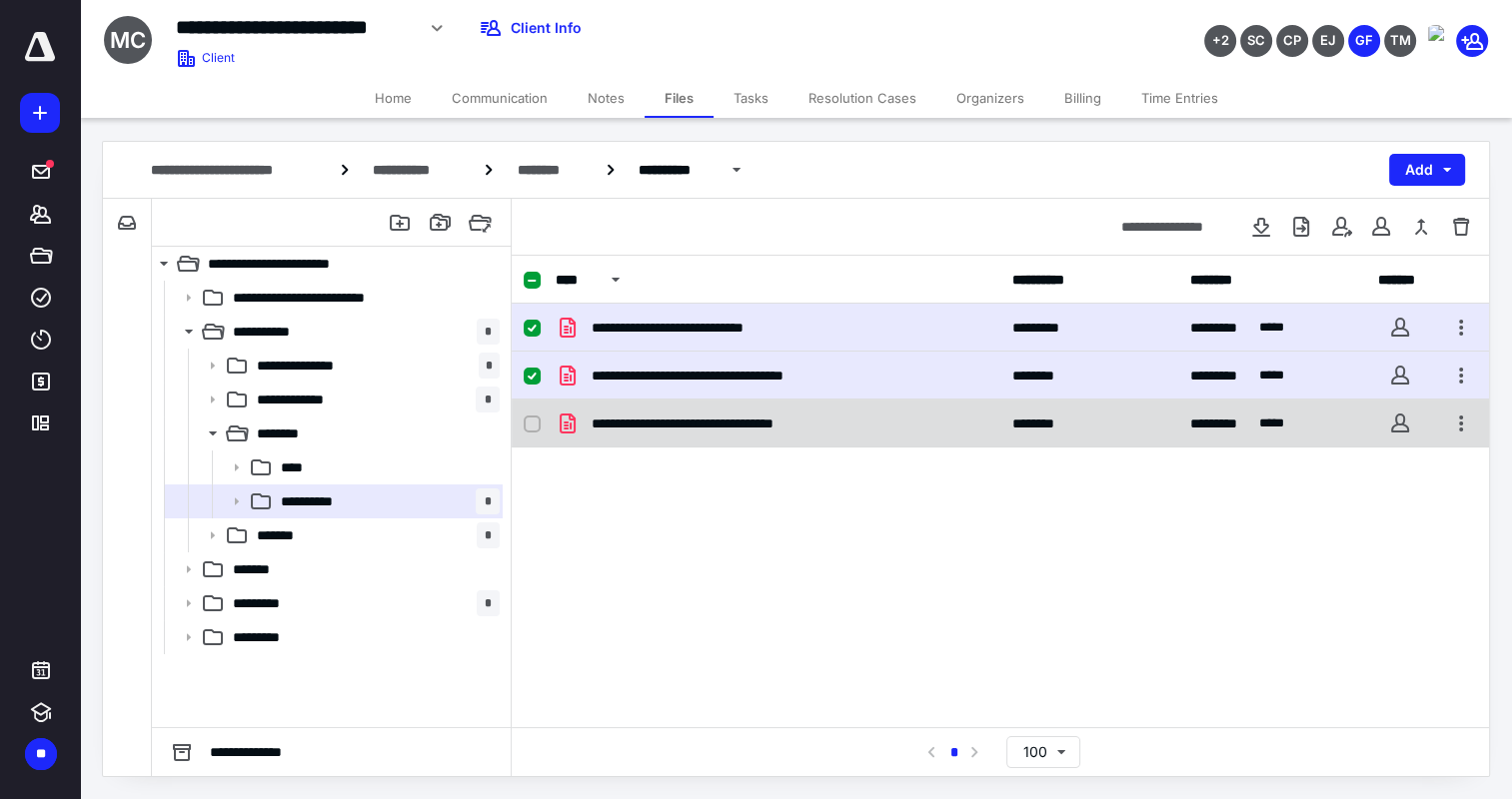 click 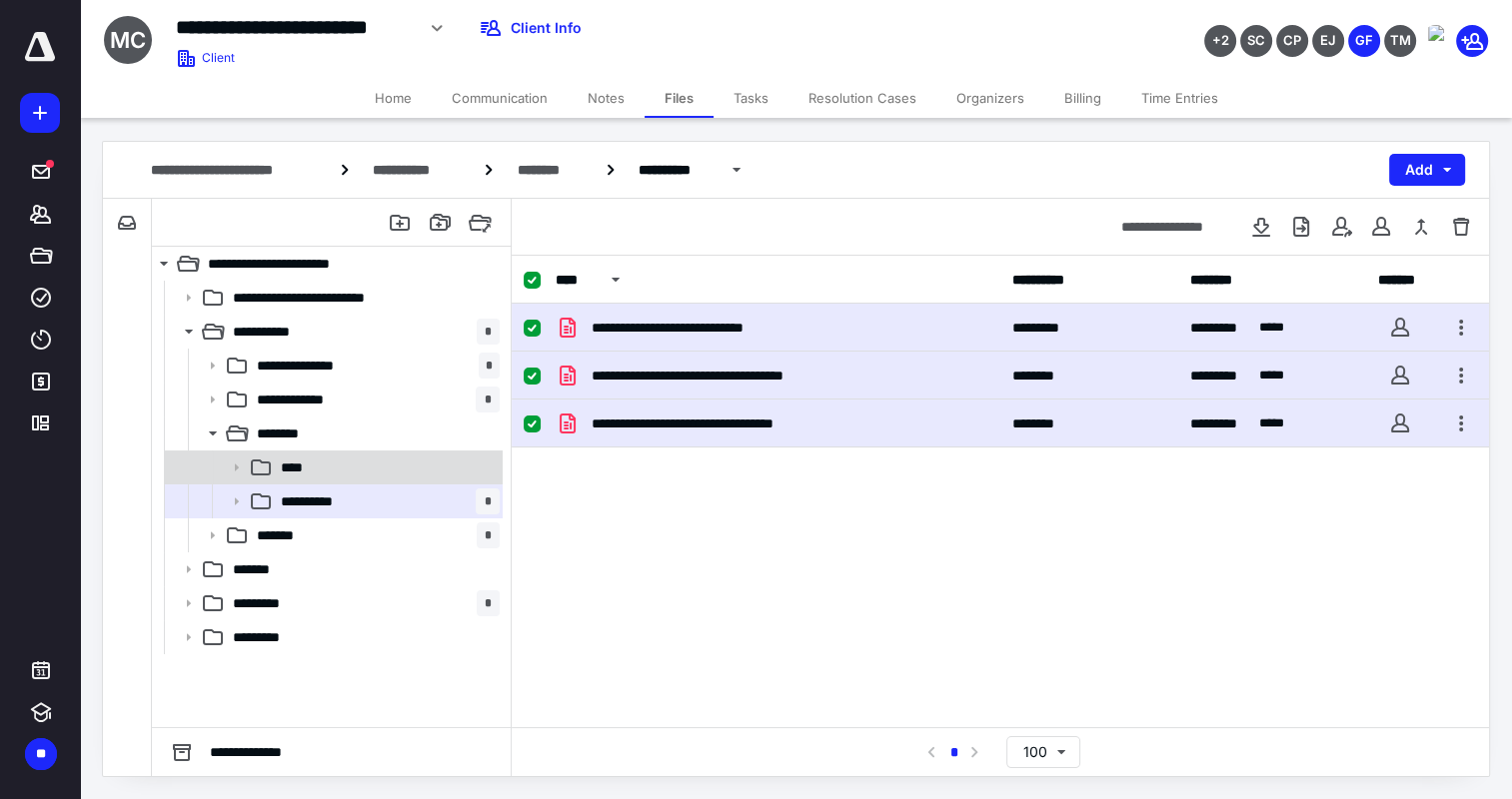 checkbox on "false" 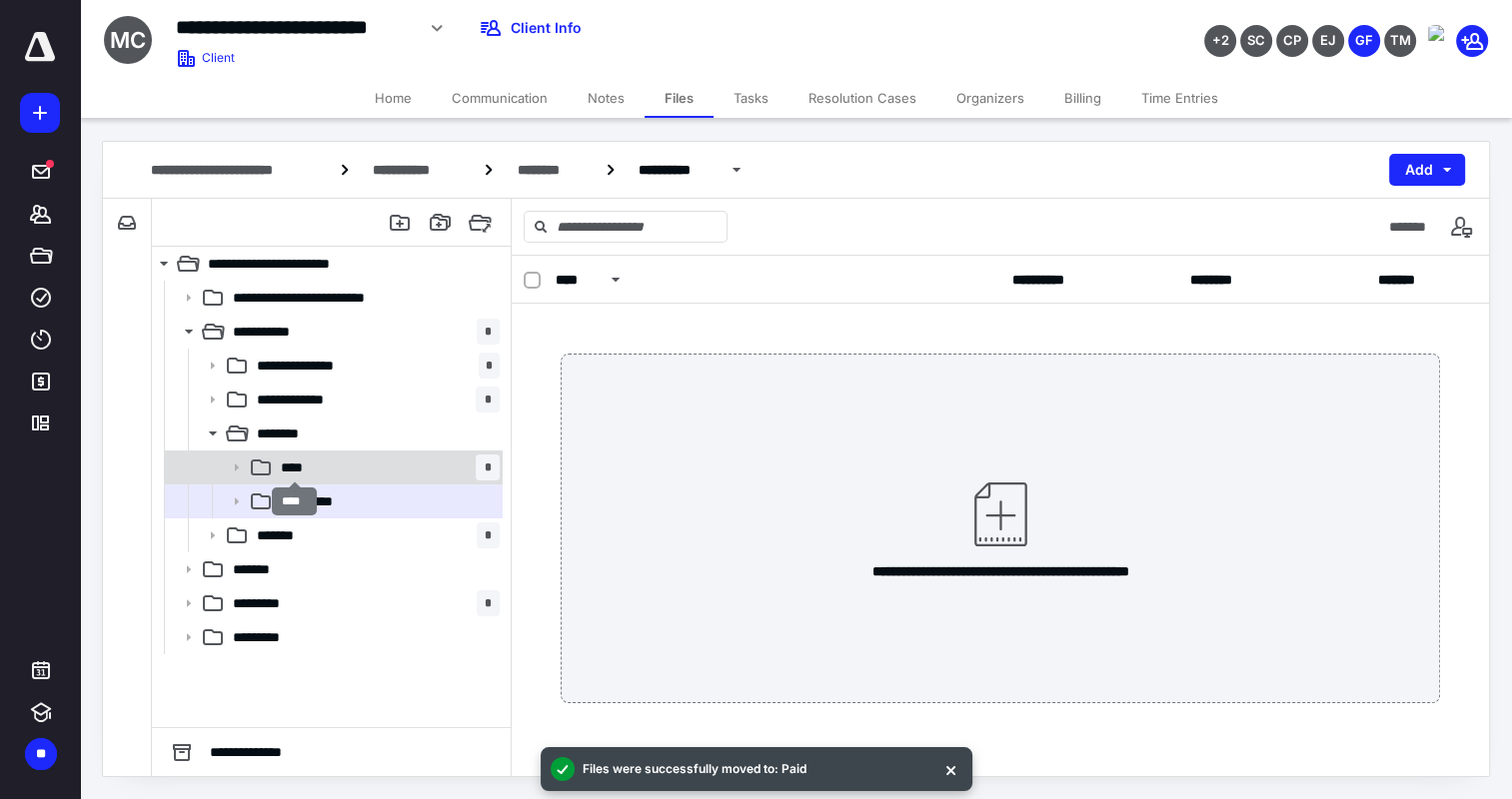 click on "****" at bounding box center [295, 467] 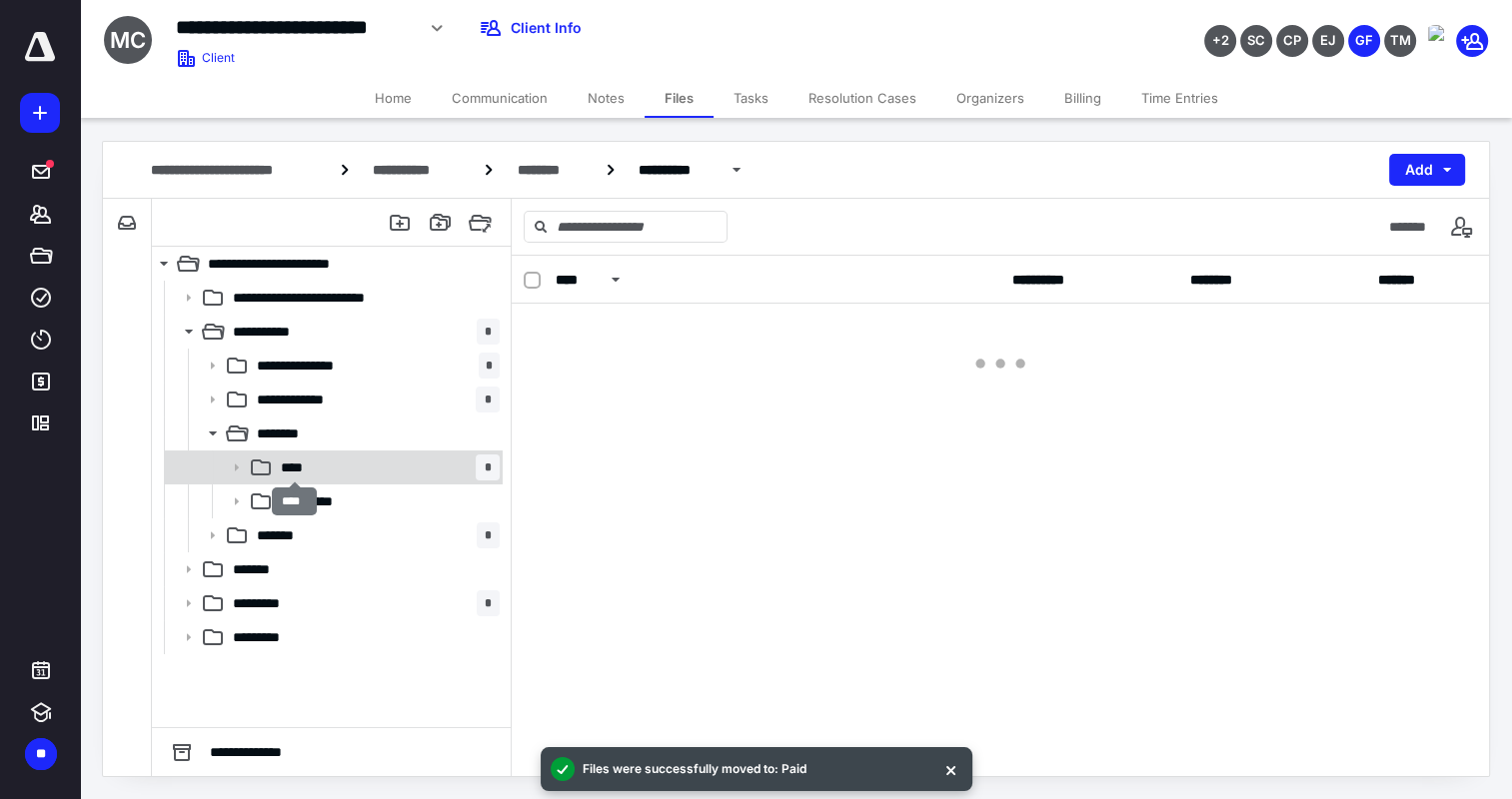 click on "****" at bounding box center (295, 467) 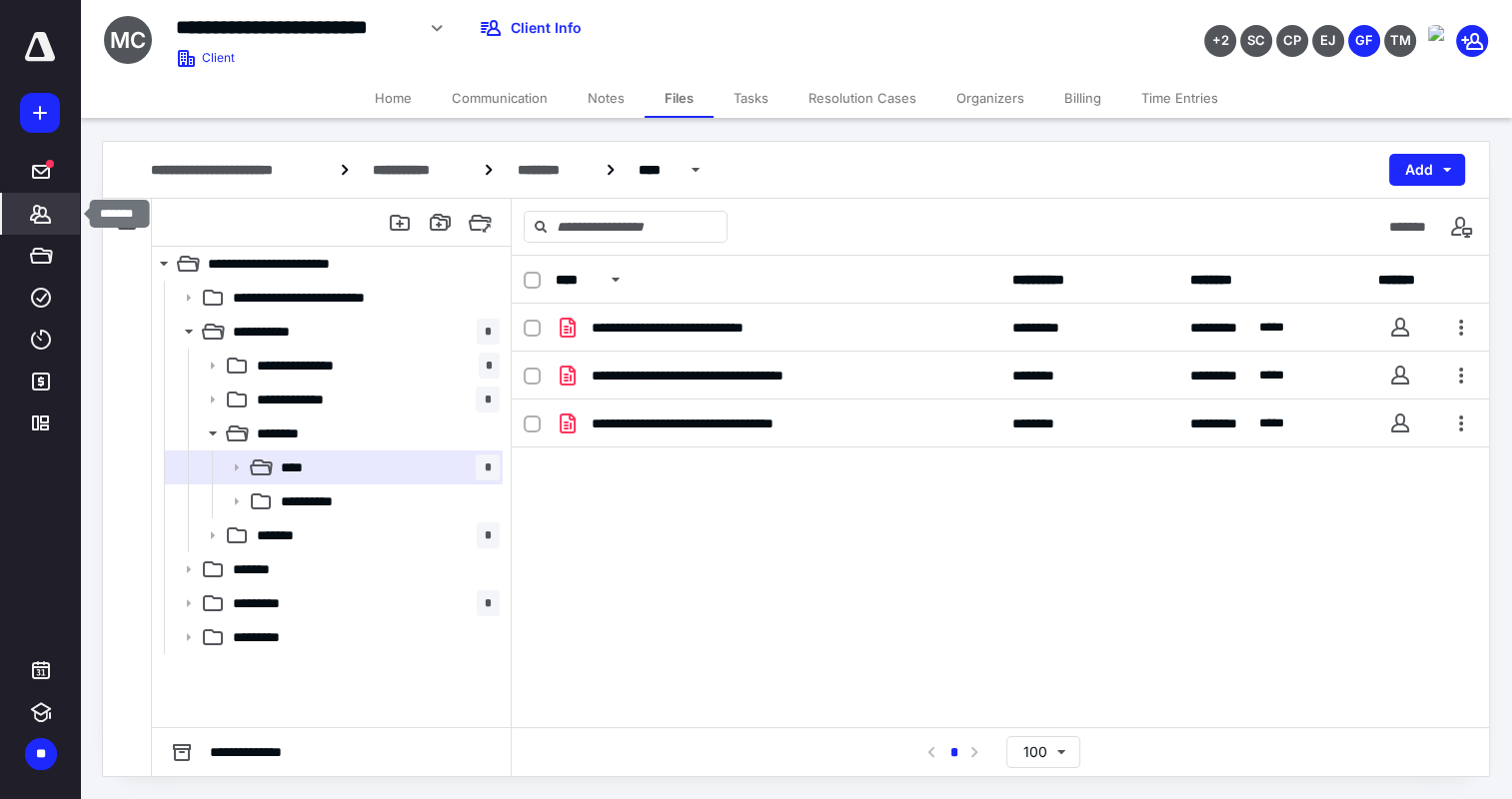 click 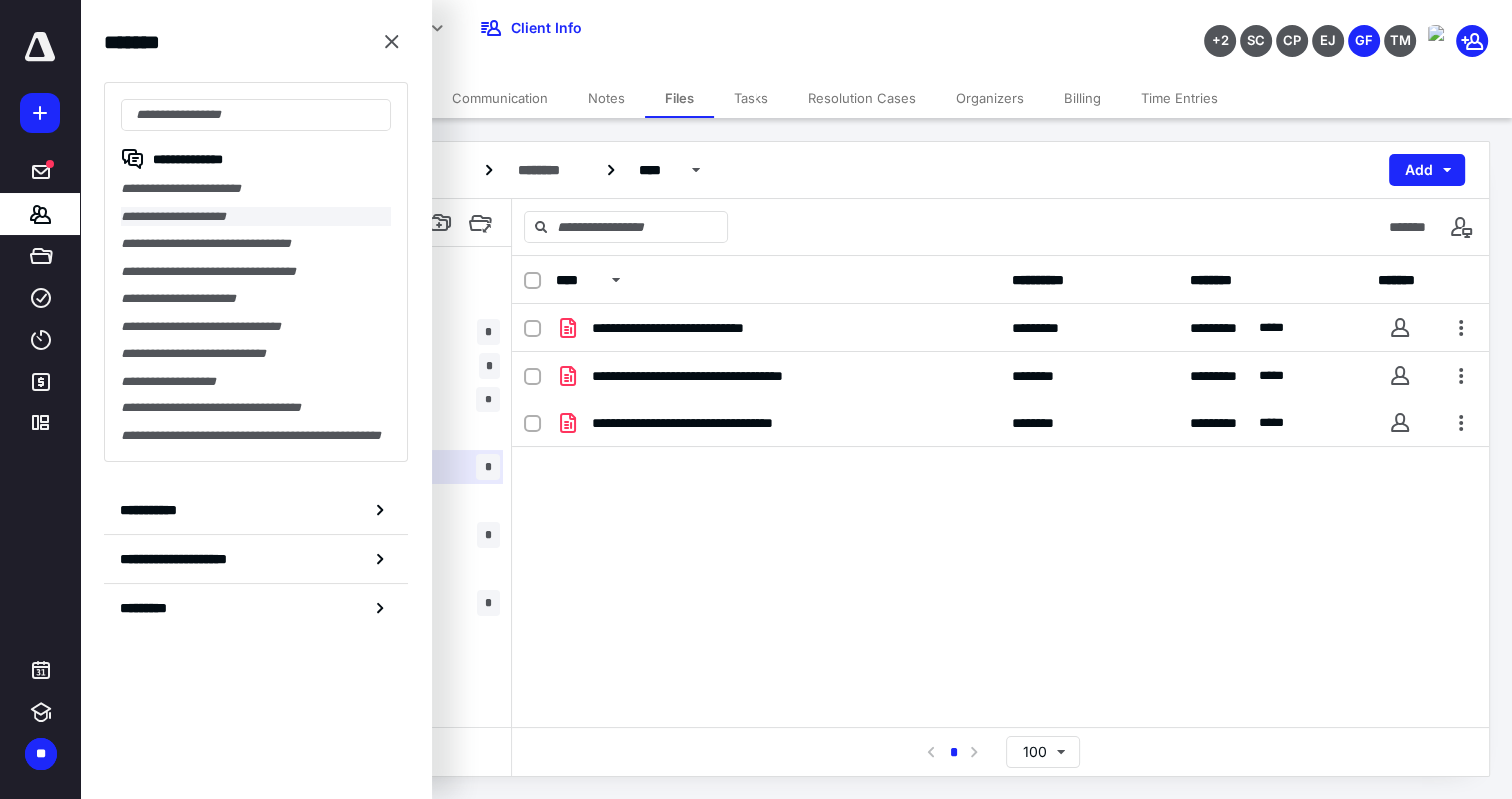 click on "**********" at bounding box center (256, 217) 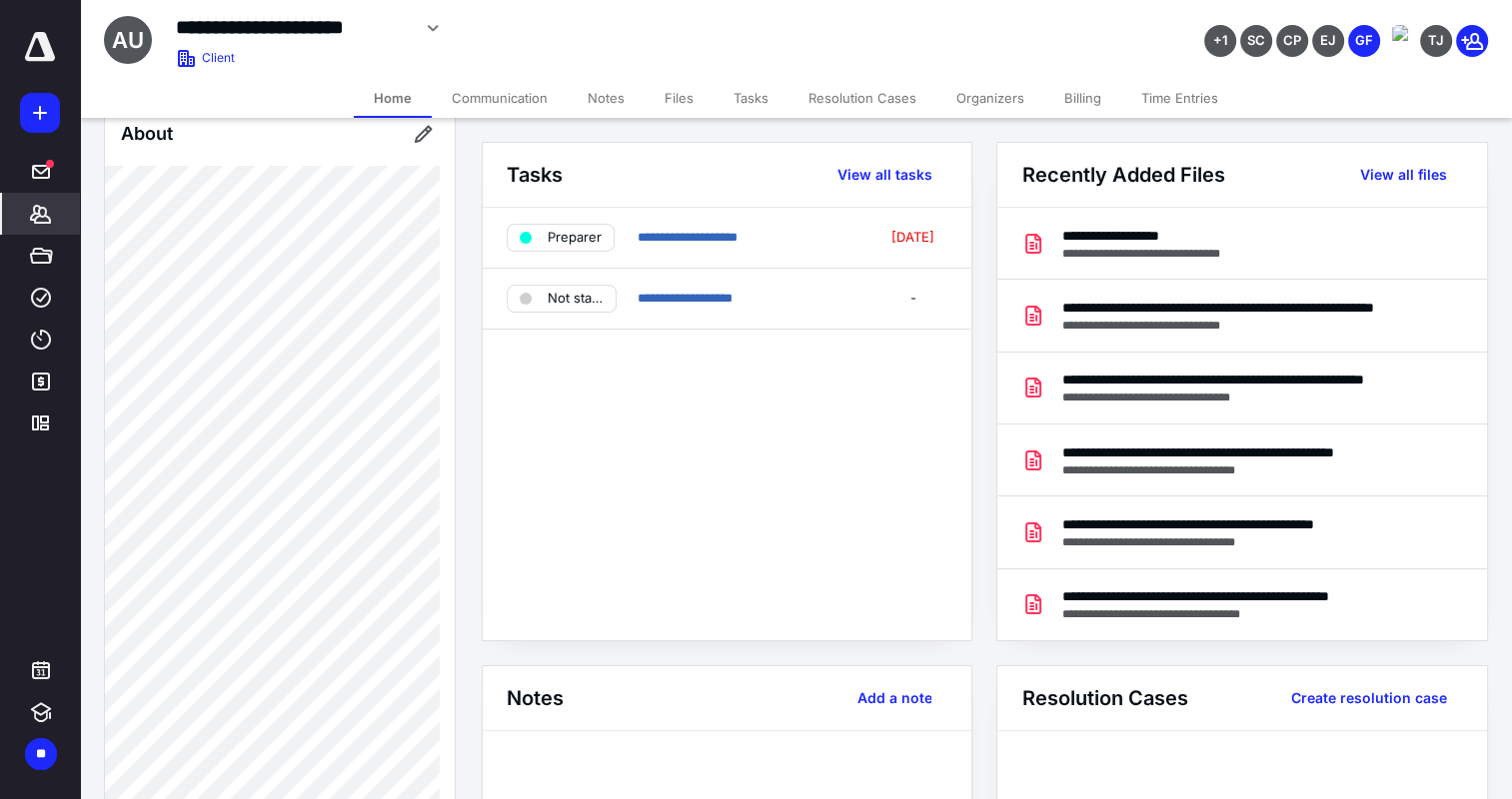 scroll, scrollTop: 449, scrollLeft: 0, axis: vertical 